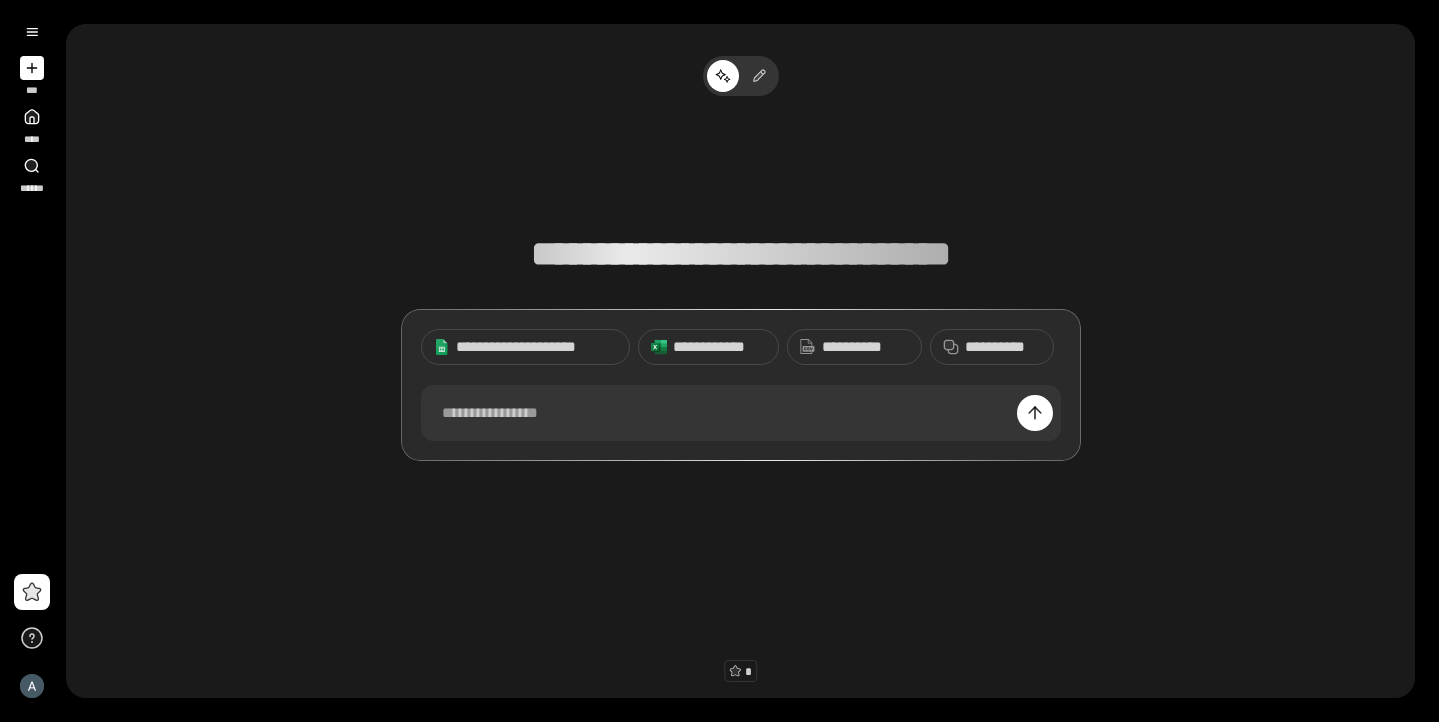 scroll, scrollTop: 0, scrollLeft: 0, axis: both 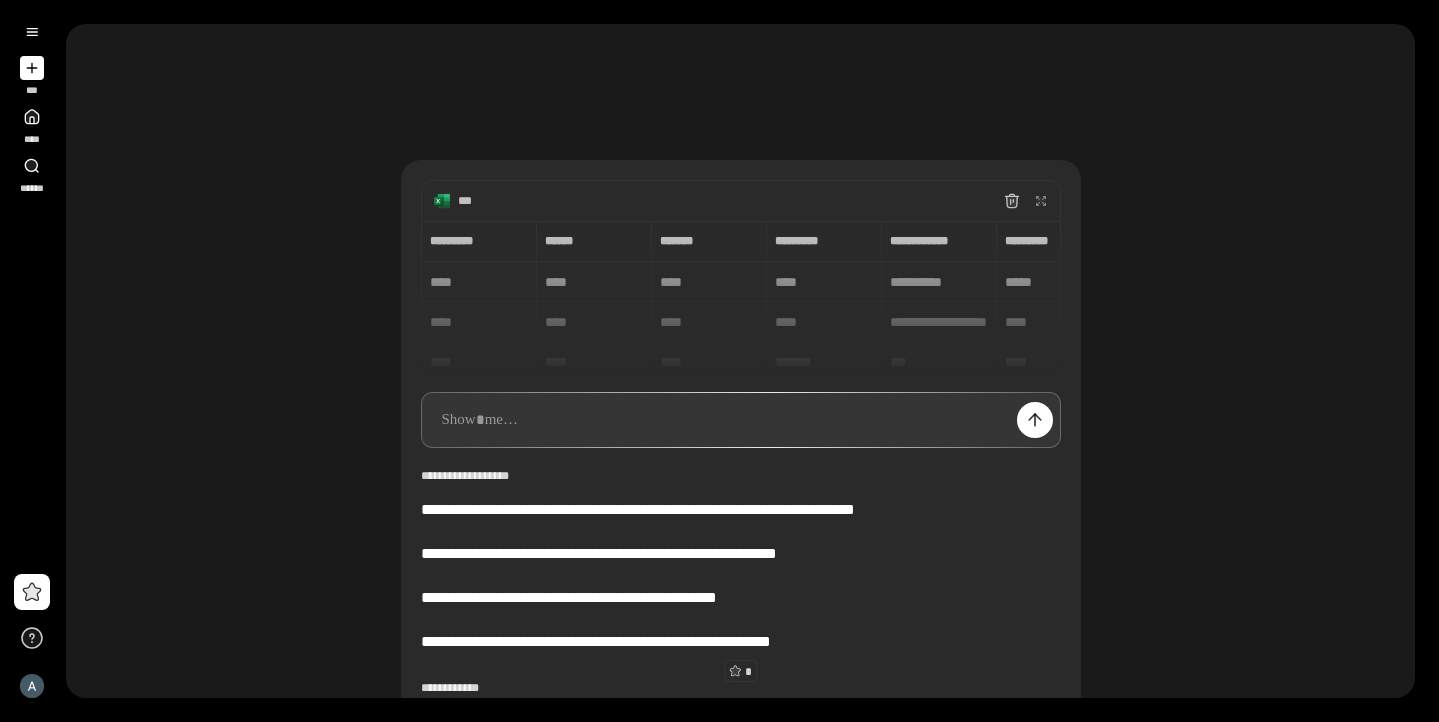 type 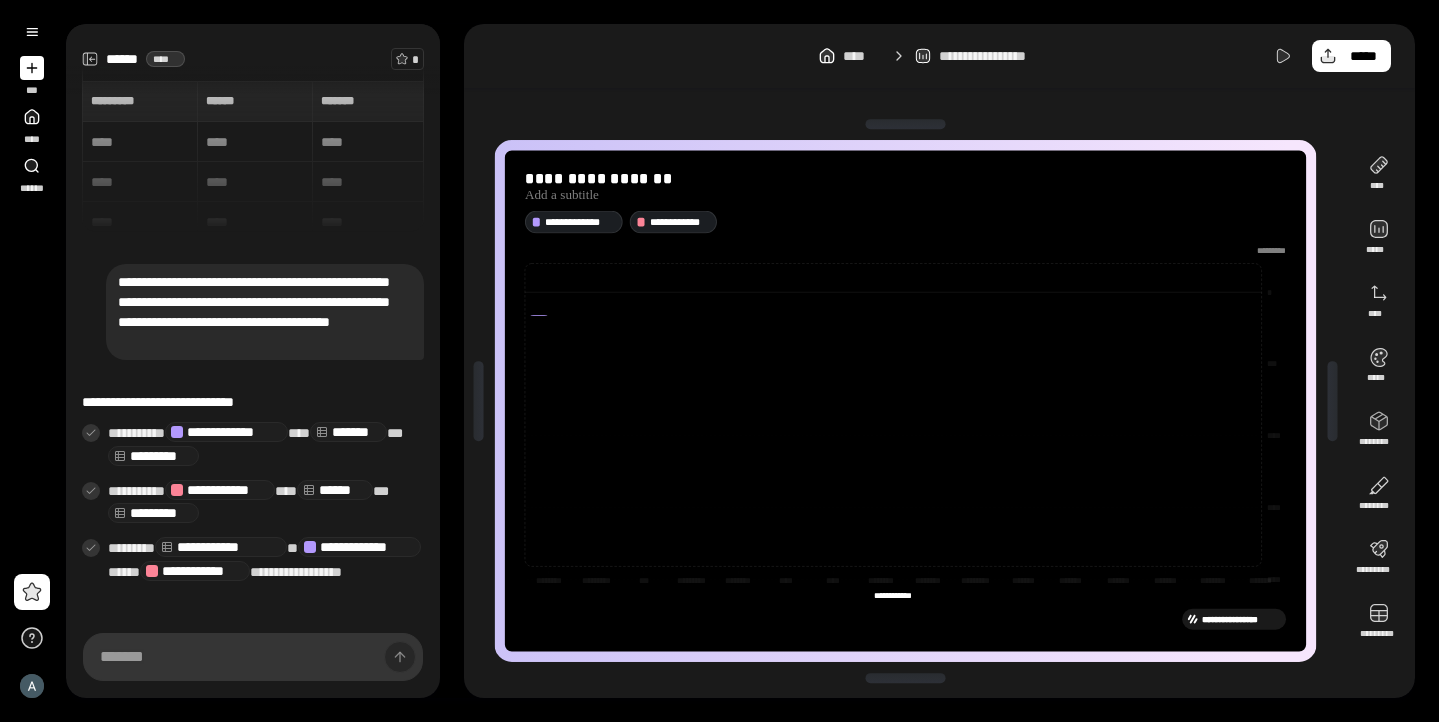 scroll, scrollTop: 129, scrollLeft: 0, axis: vertical 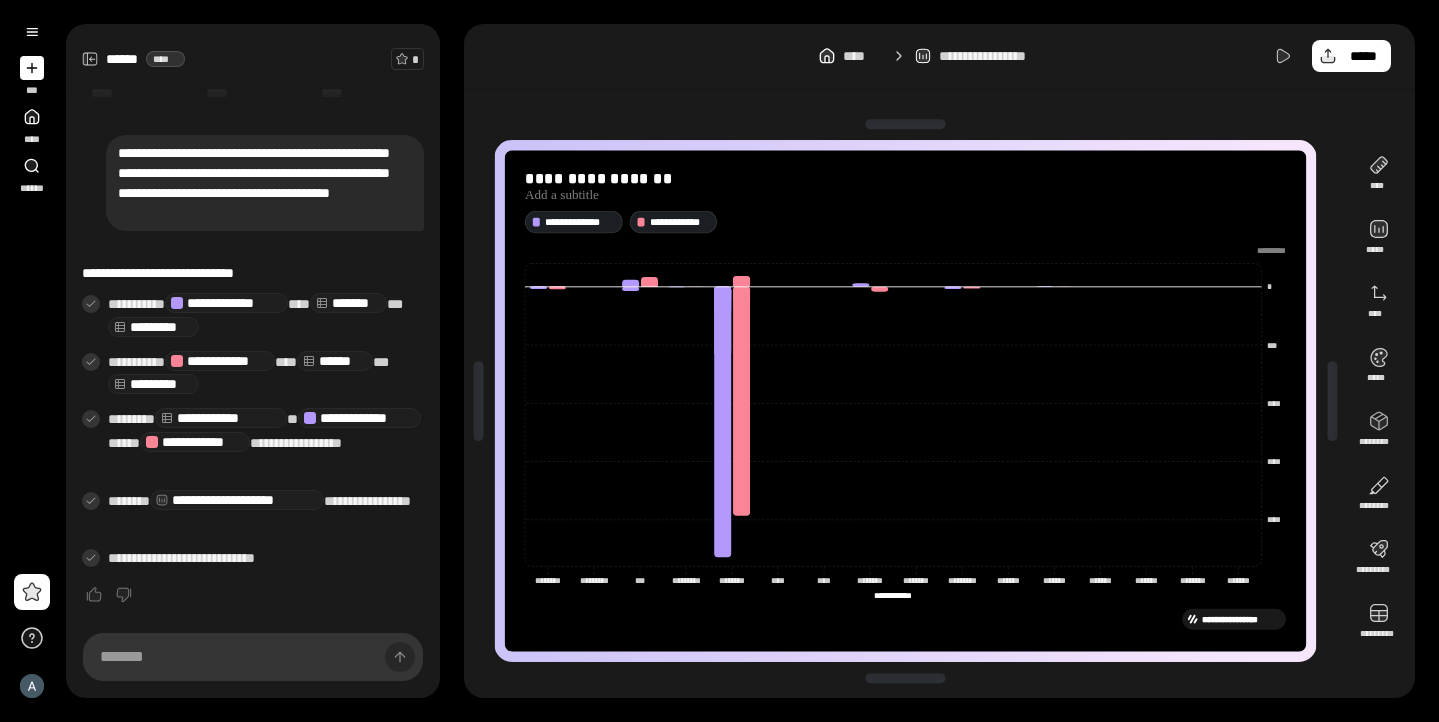 click on "**********" at bounding box center (221, 418) 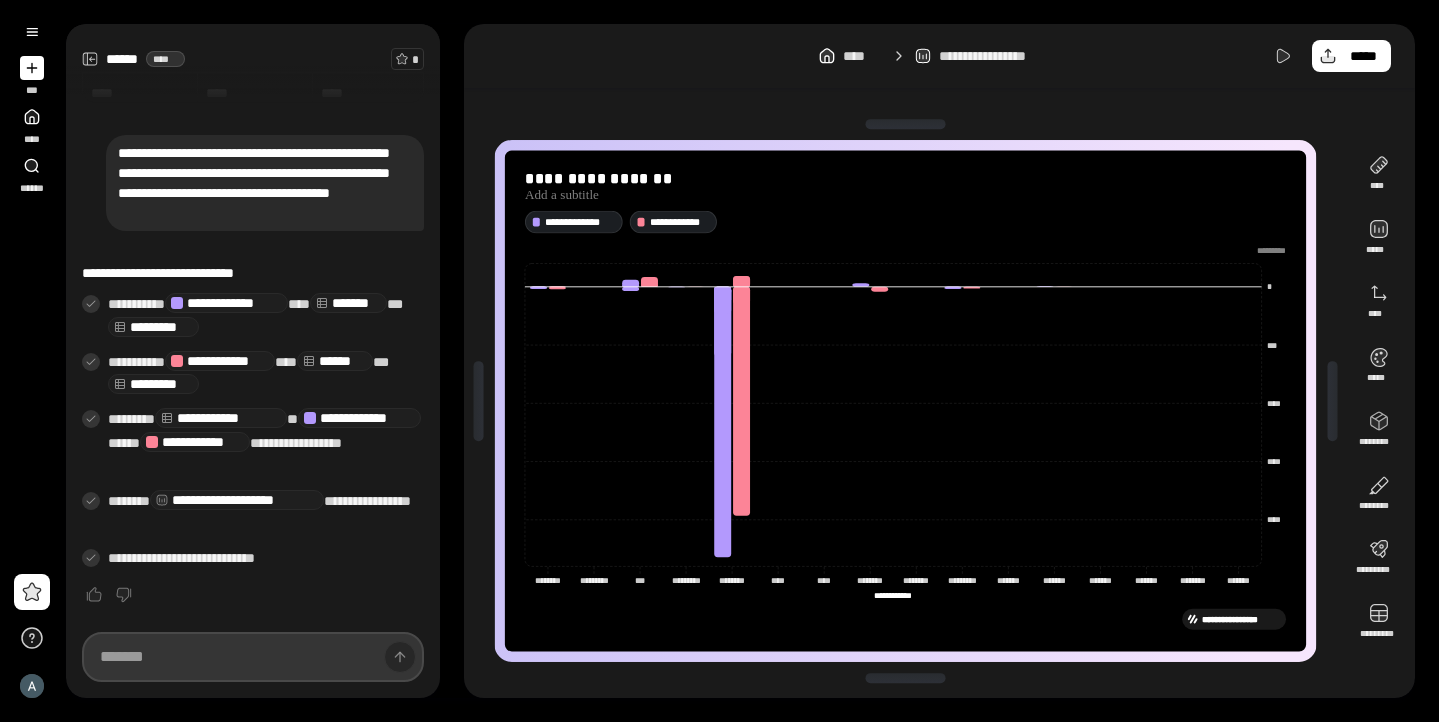 click at bounding box center (253, 657) 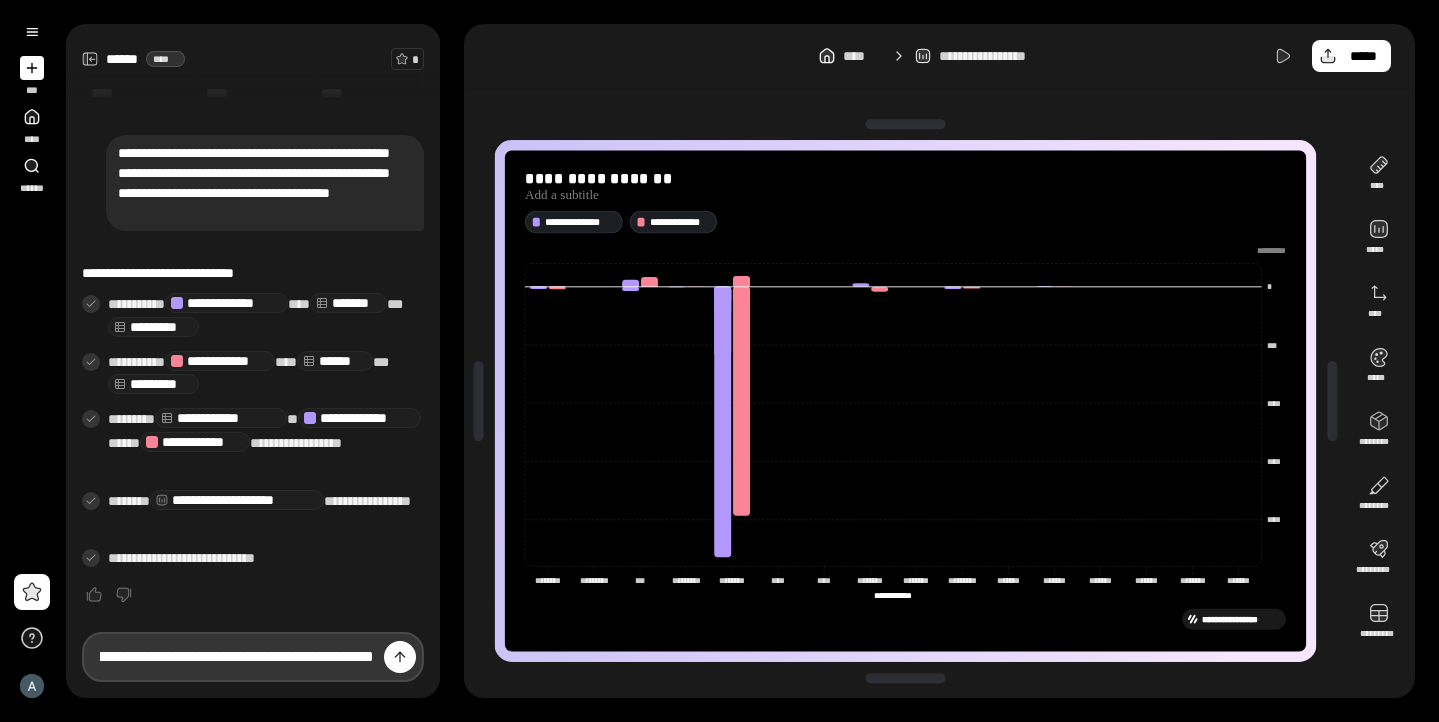 scroll, scrollTop: 0, scrollLeft: 580, axis: horizontal 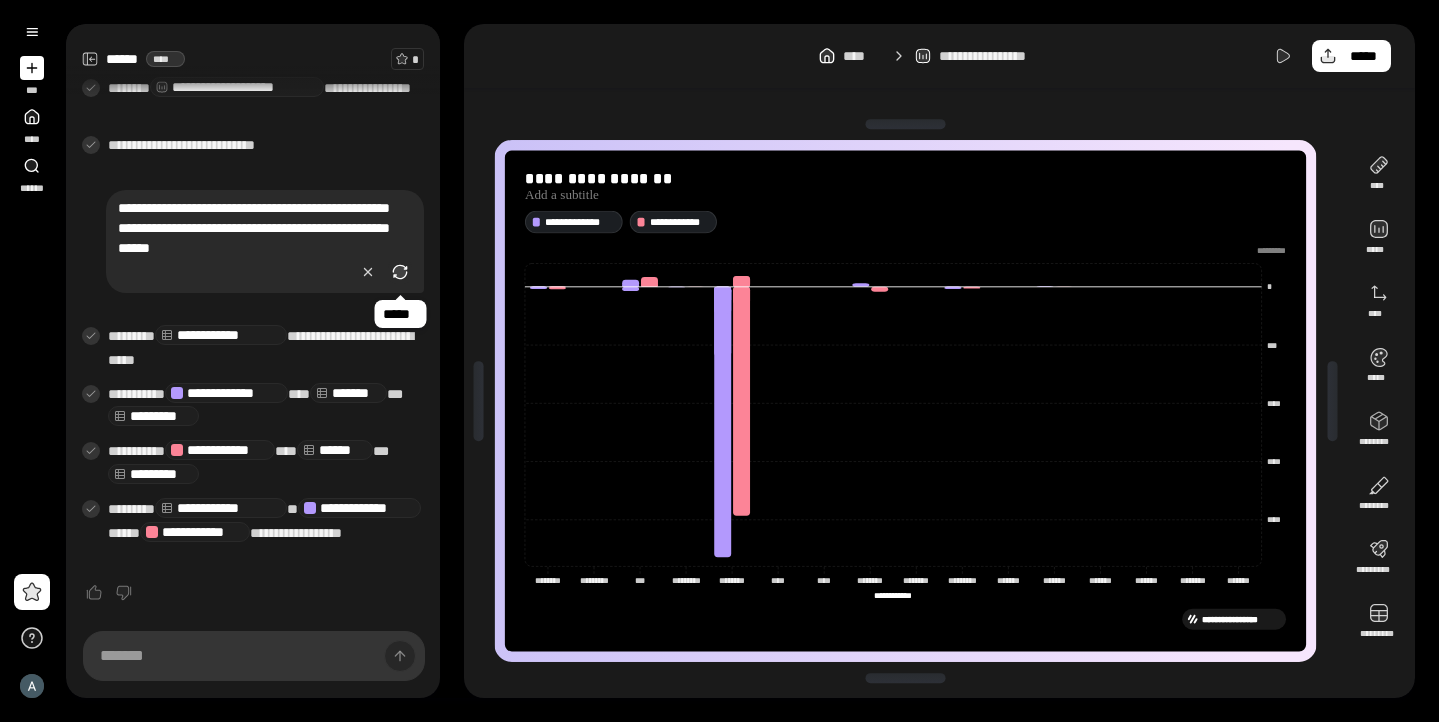 click at bounding box center (400, 272) 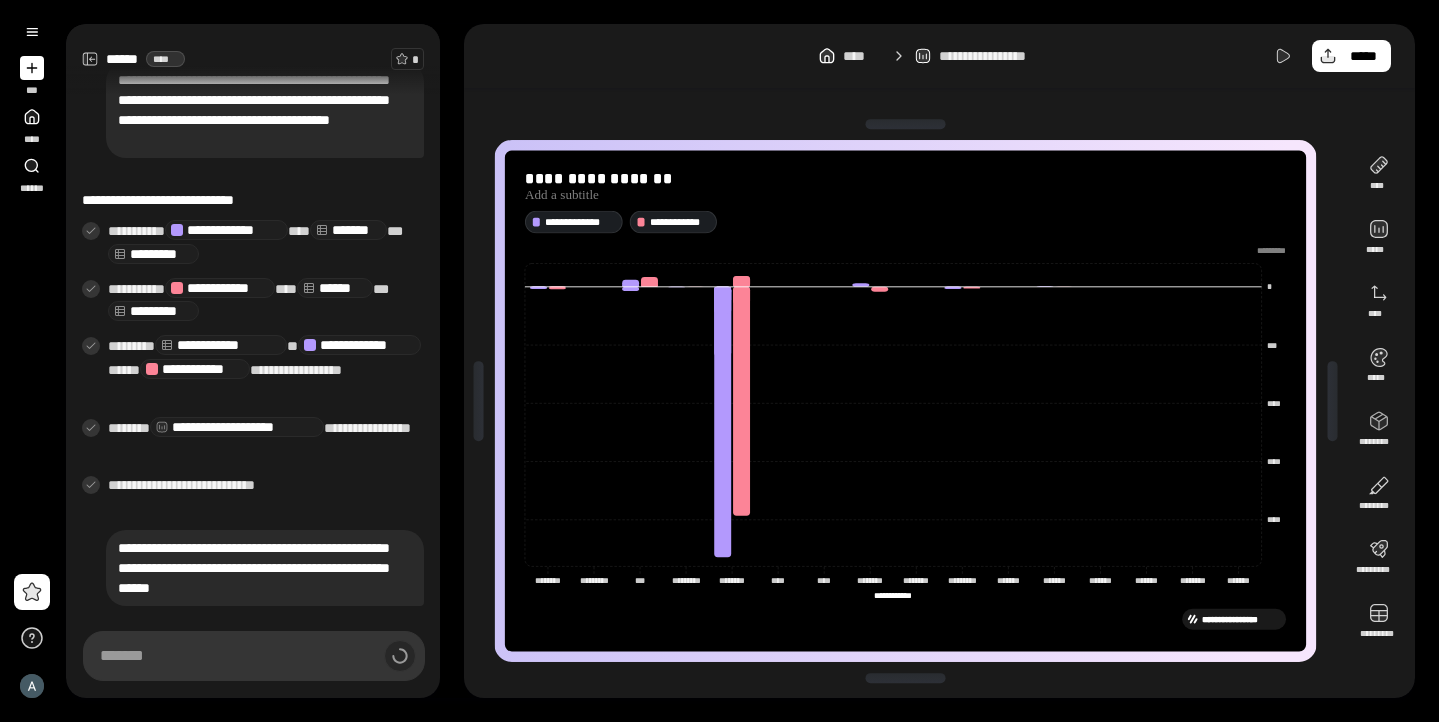 scroll, scrollTop: 200, scrollLeft: 0, axis: vertical 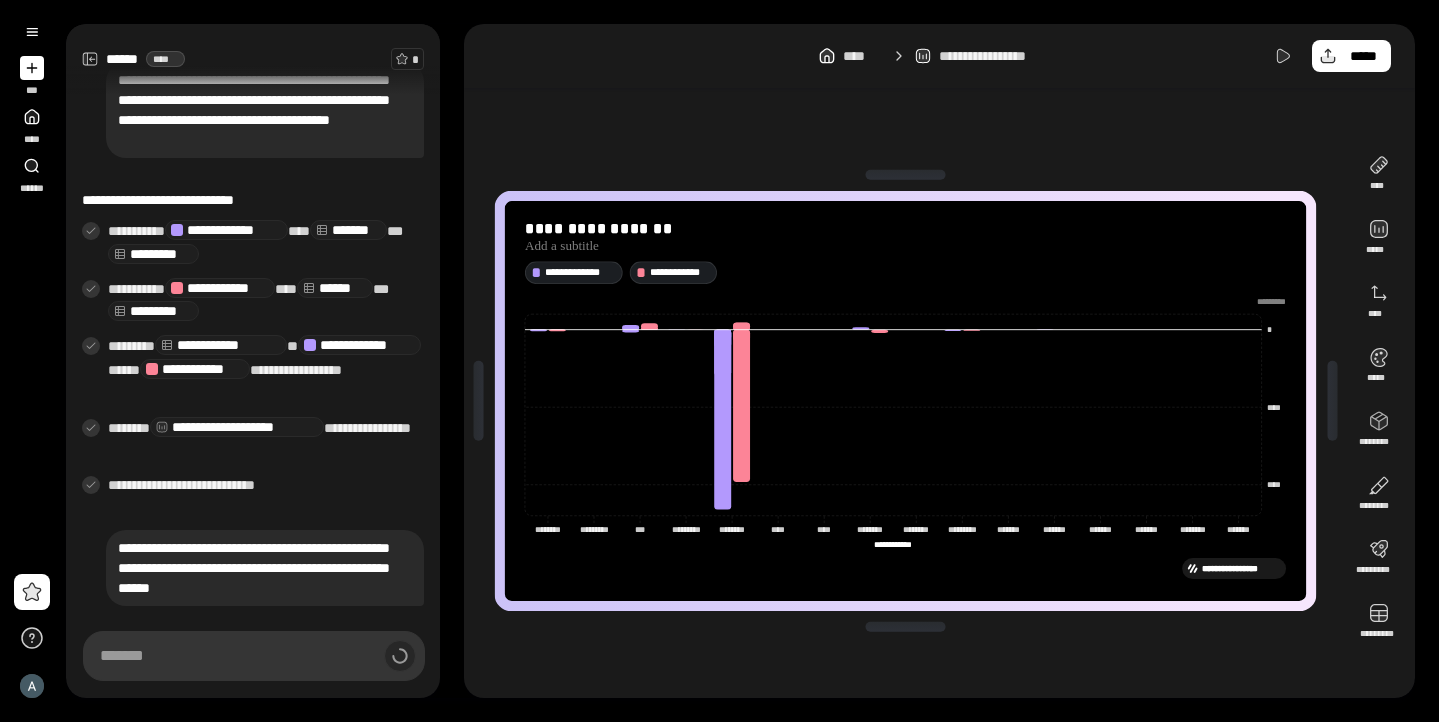 click at bounding box center [906, 627] 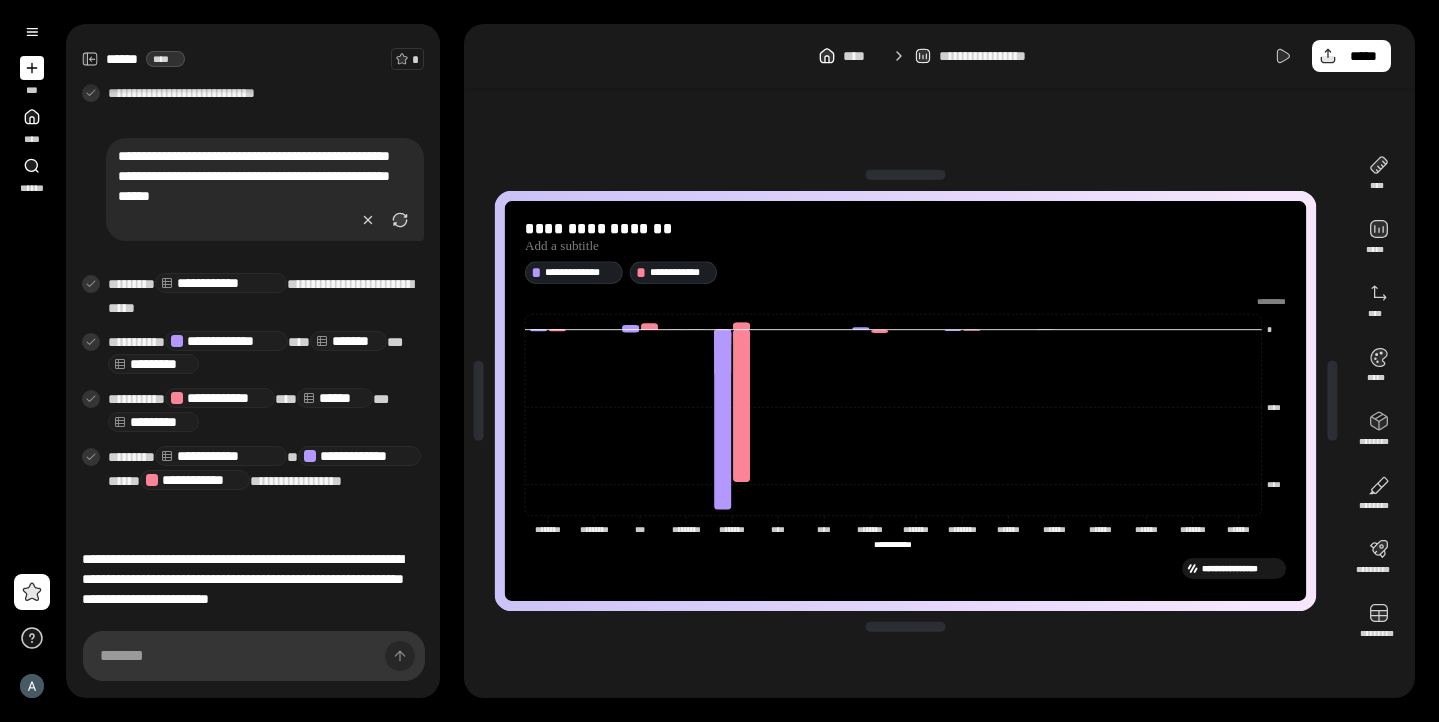 scroll, scrollTop: 652, scrollLeft: 0, axis: vertical 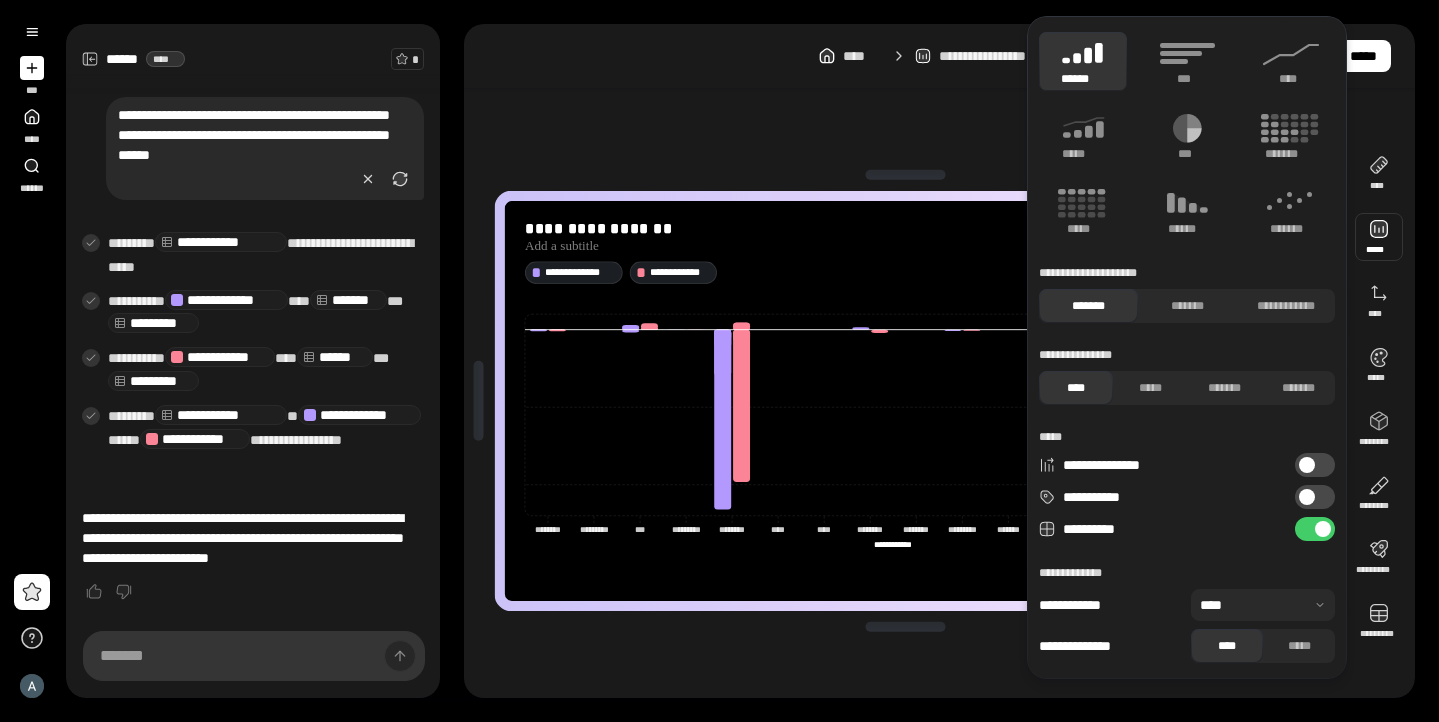 click at bounding box center [1379, 237] 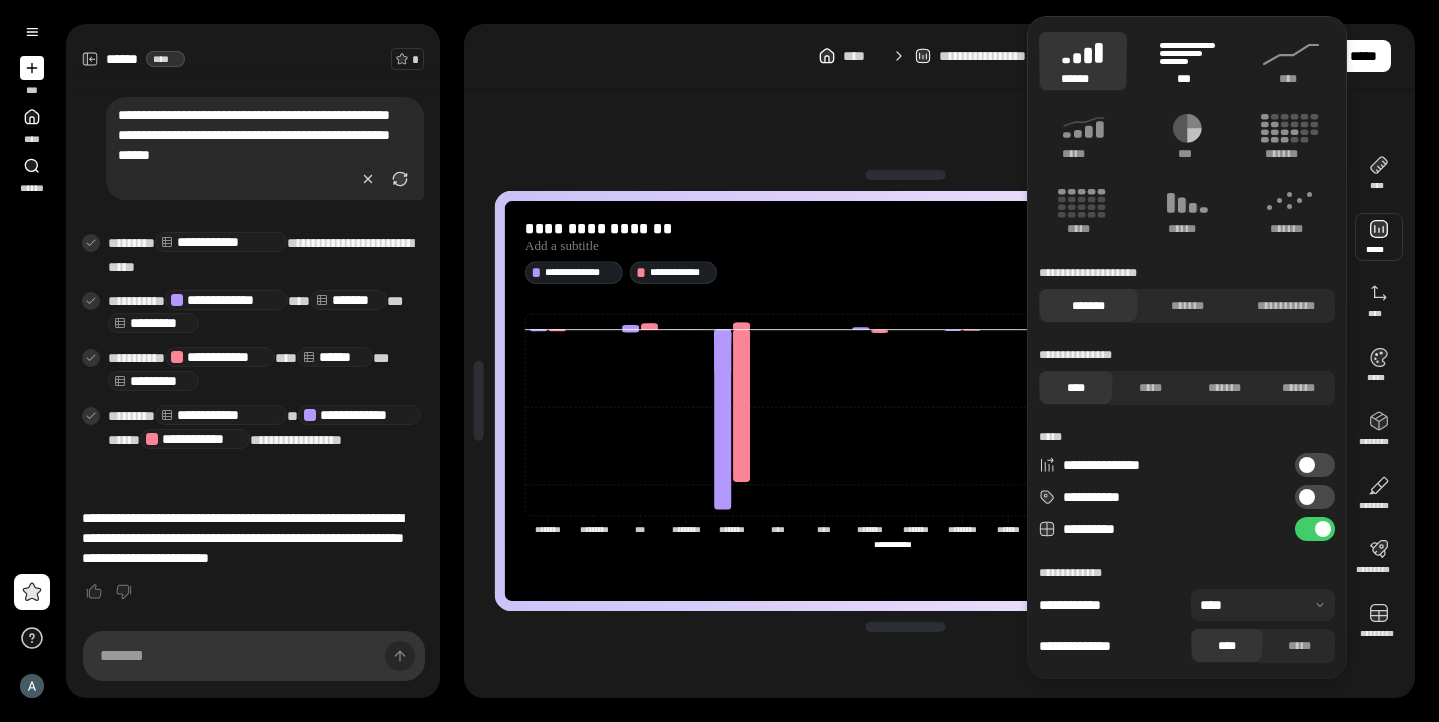 click 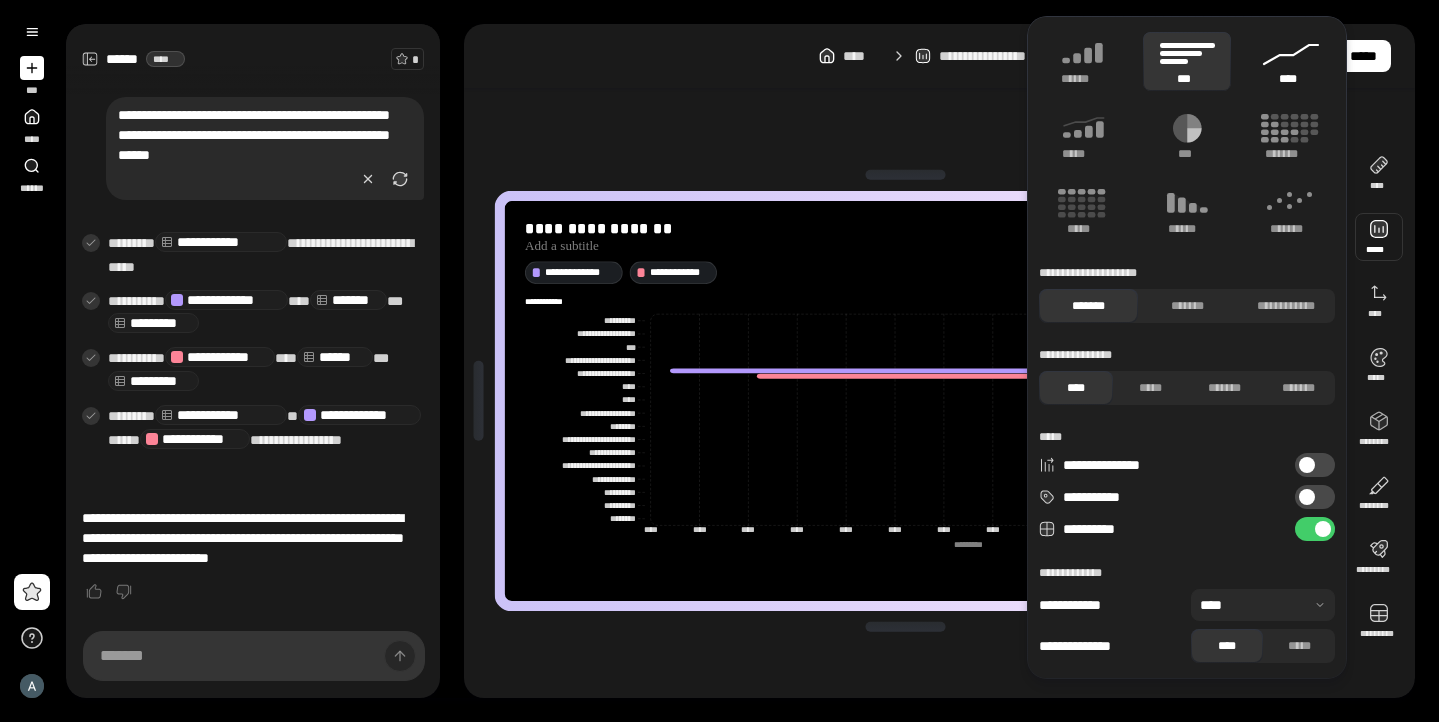 click 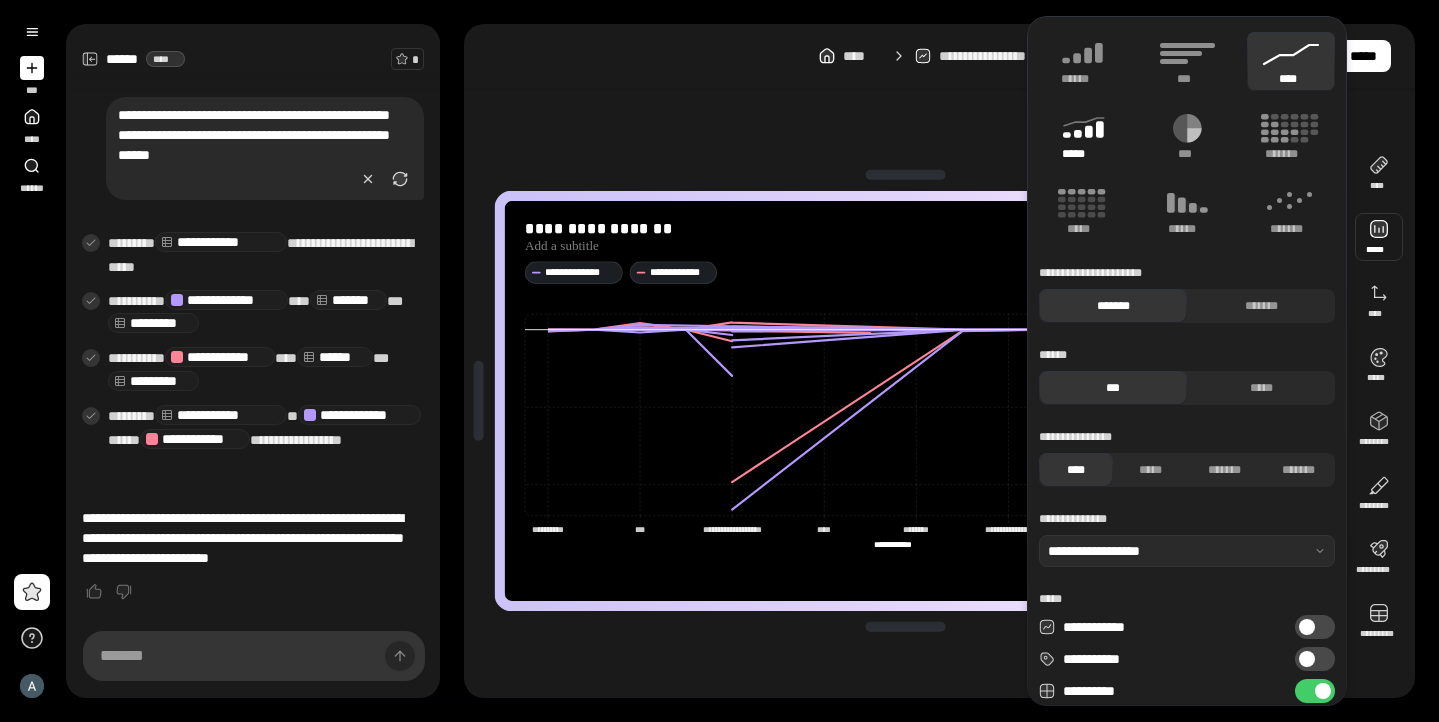 click 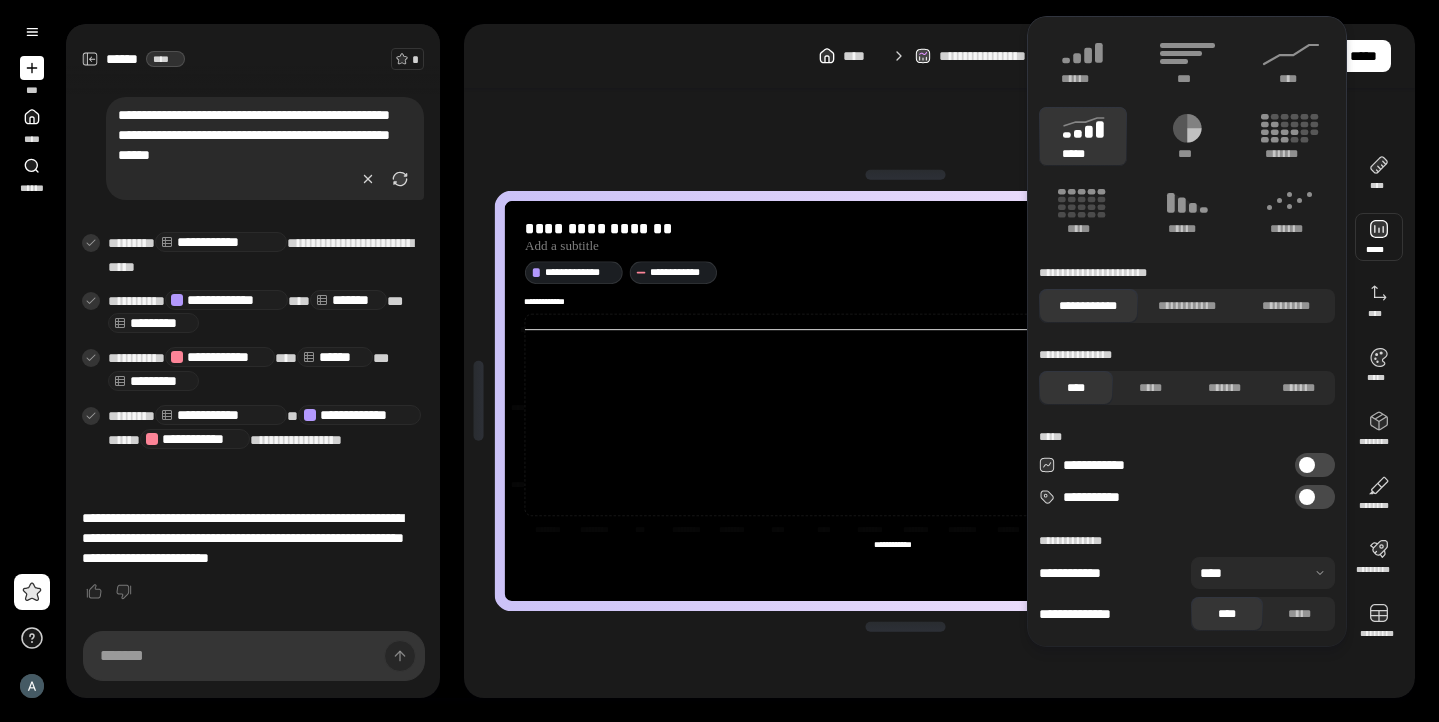 type on "**********" 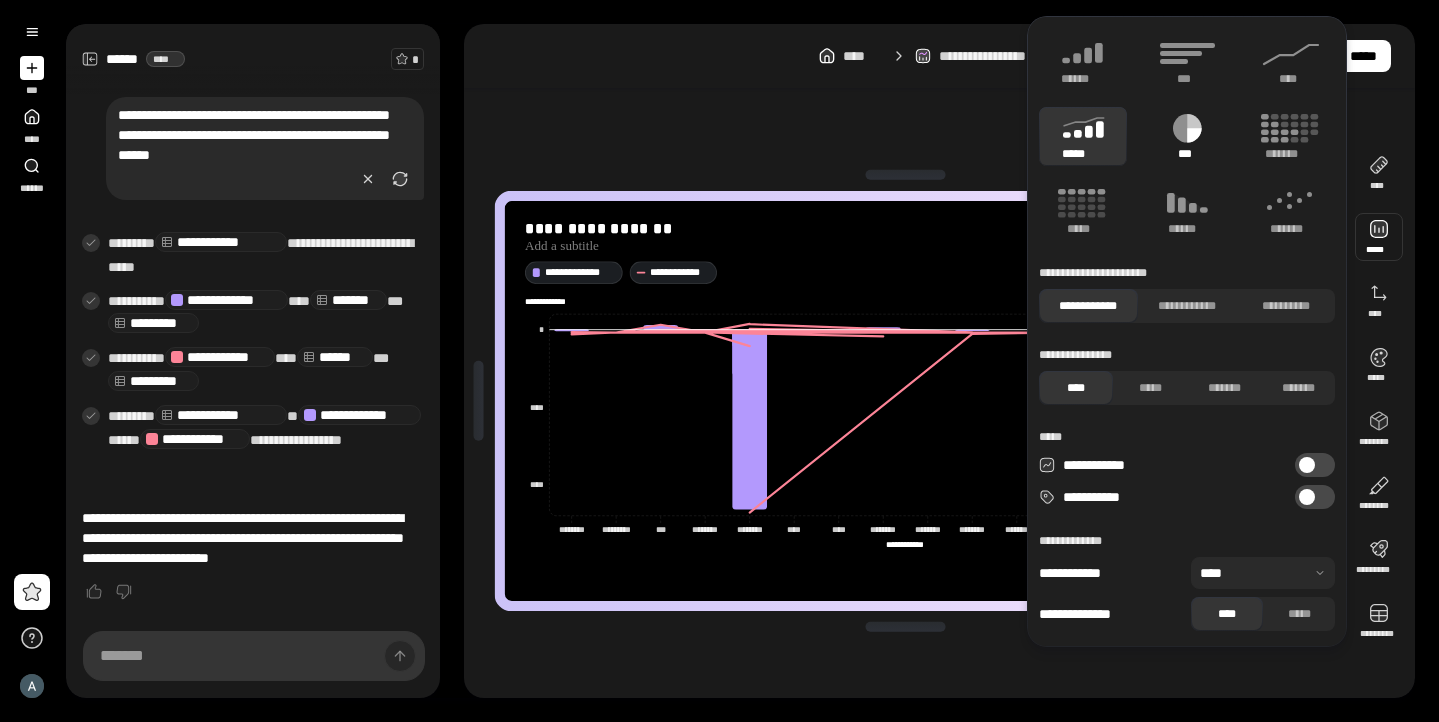 click 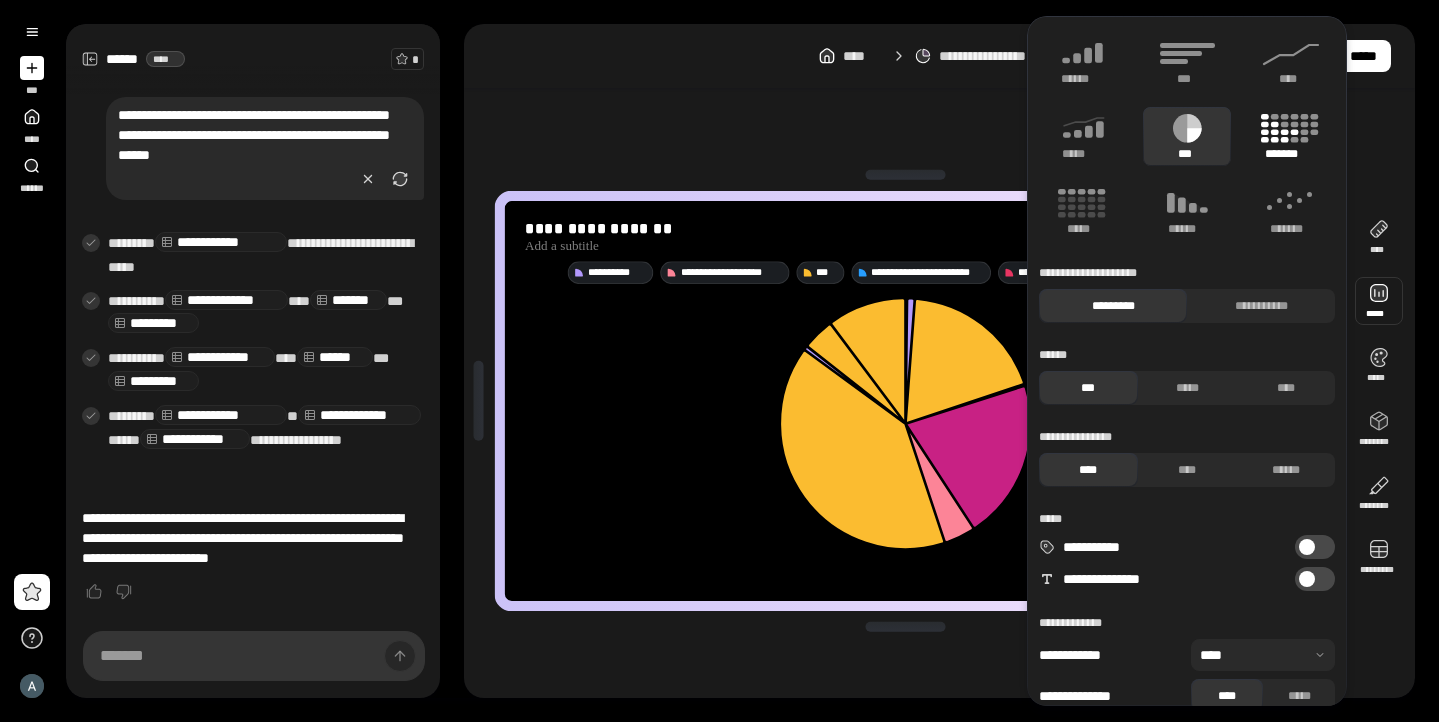 click on "*******" at bounding box center [1291, 154] 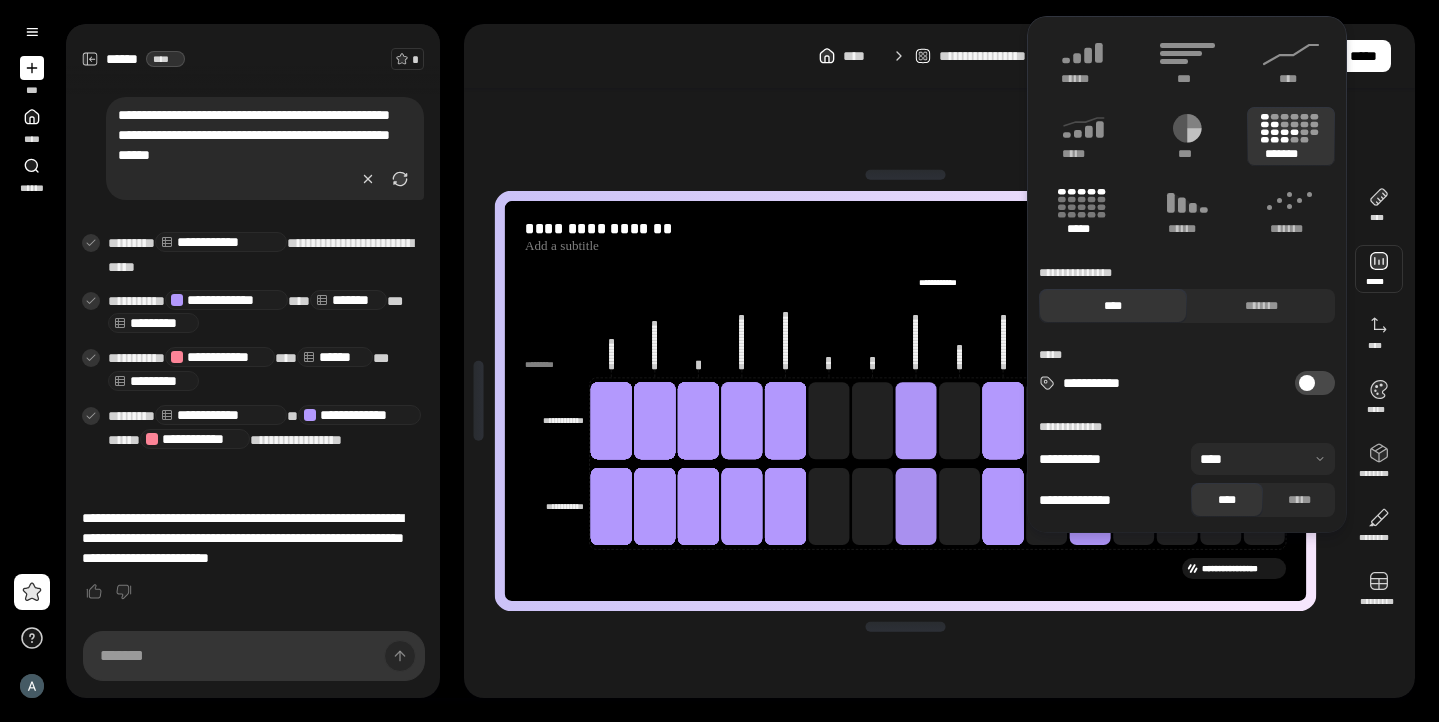 click 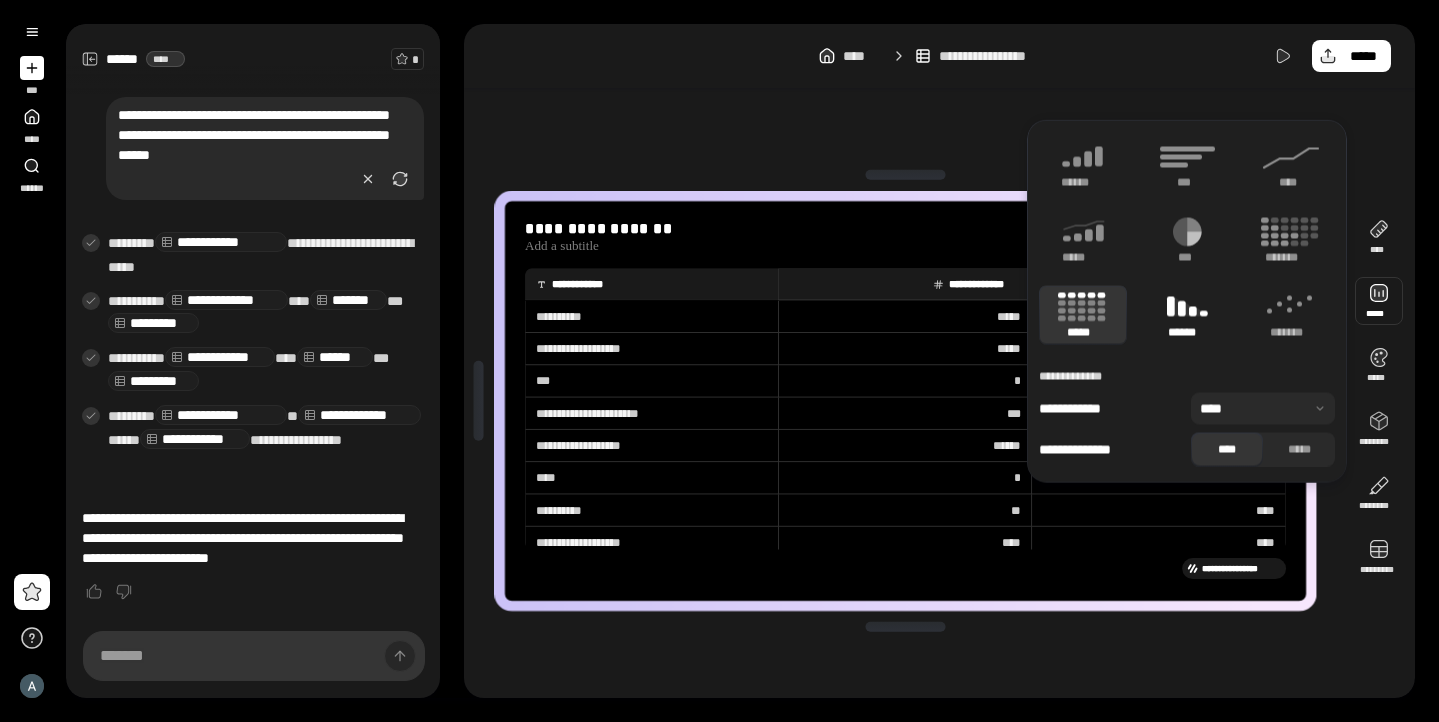 click 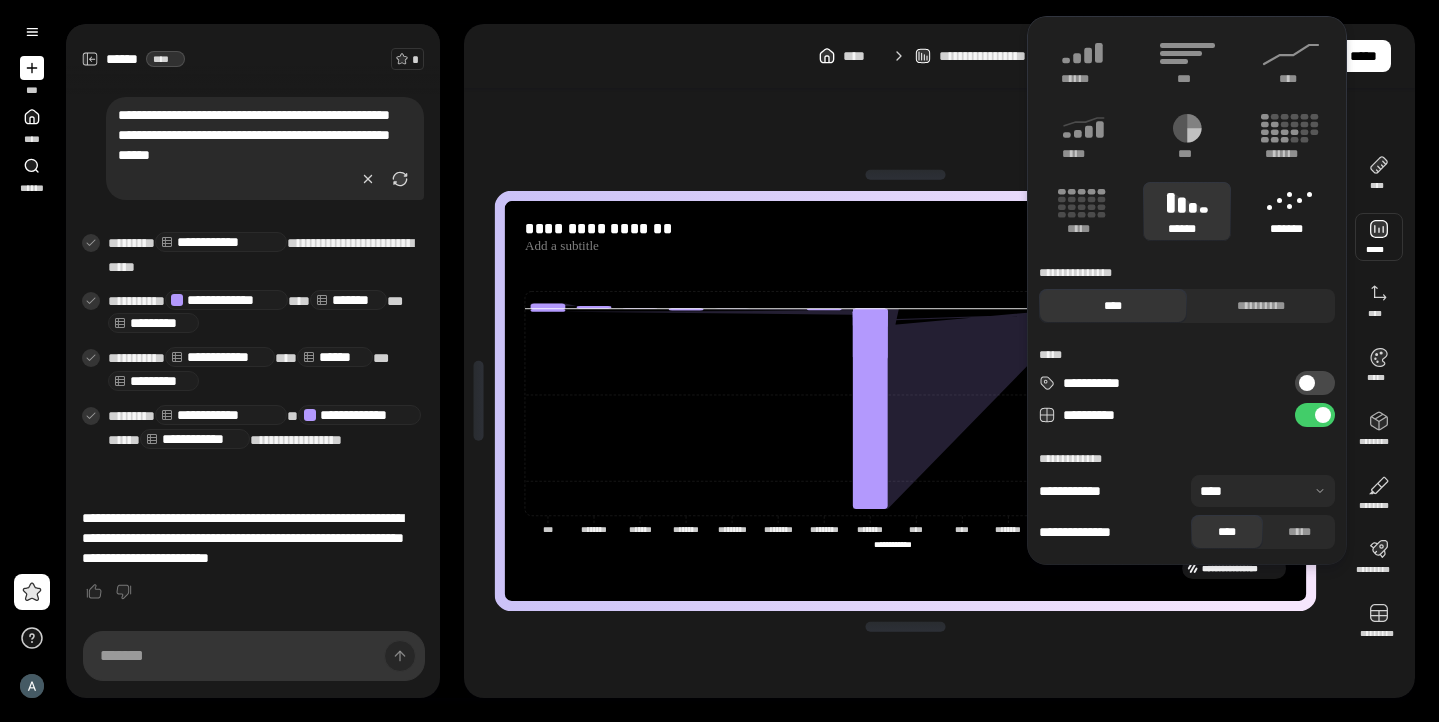click on "*******" at bounding box center (1291, 211) 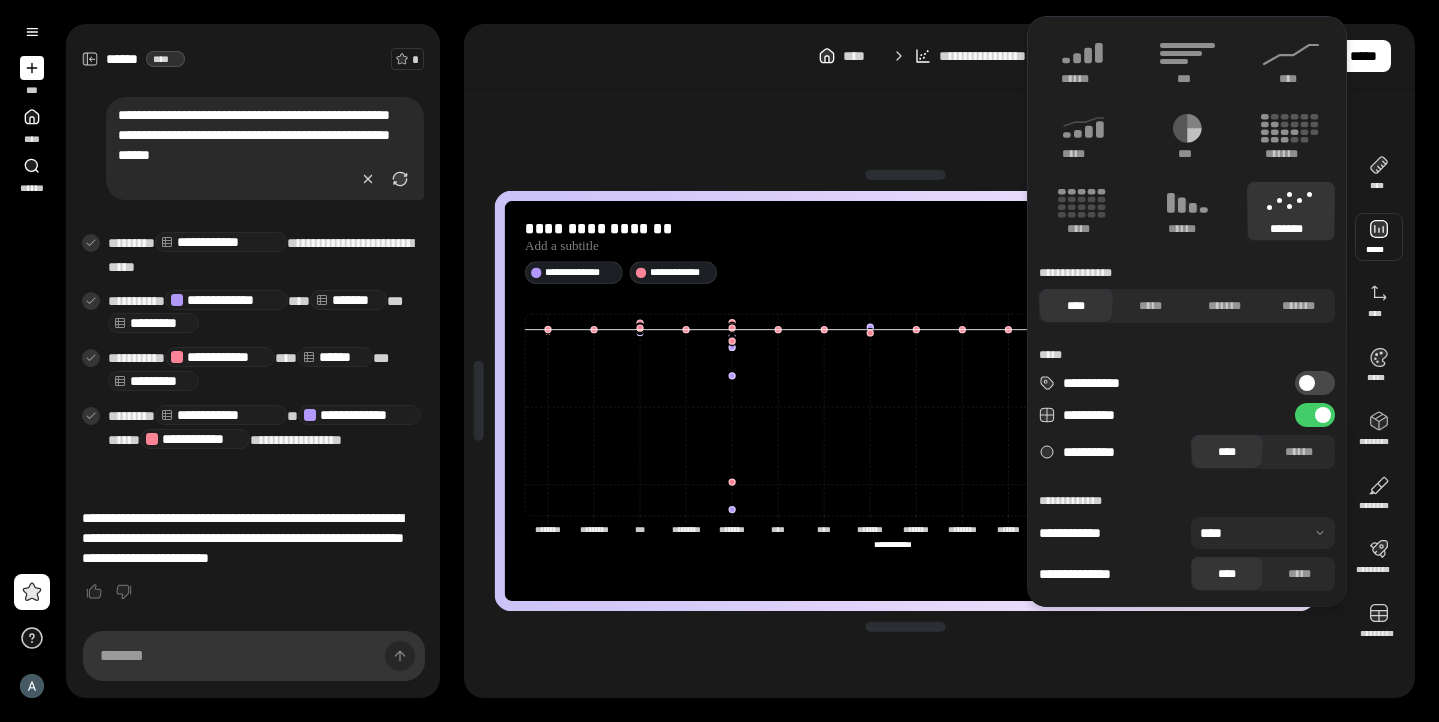 click on "**********" at bounding box center [939, 56] 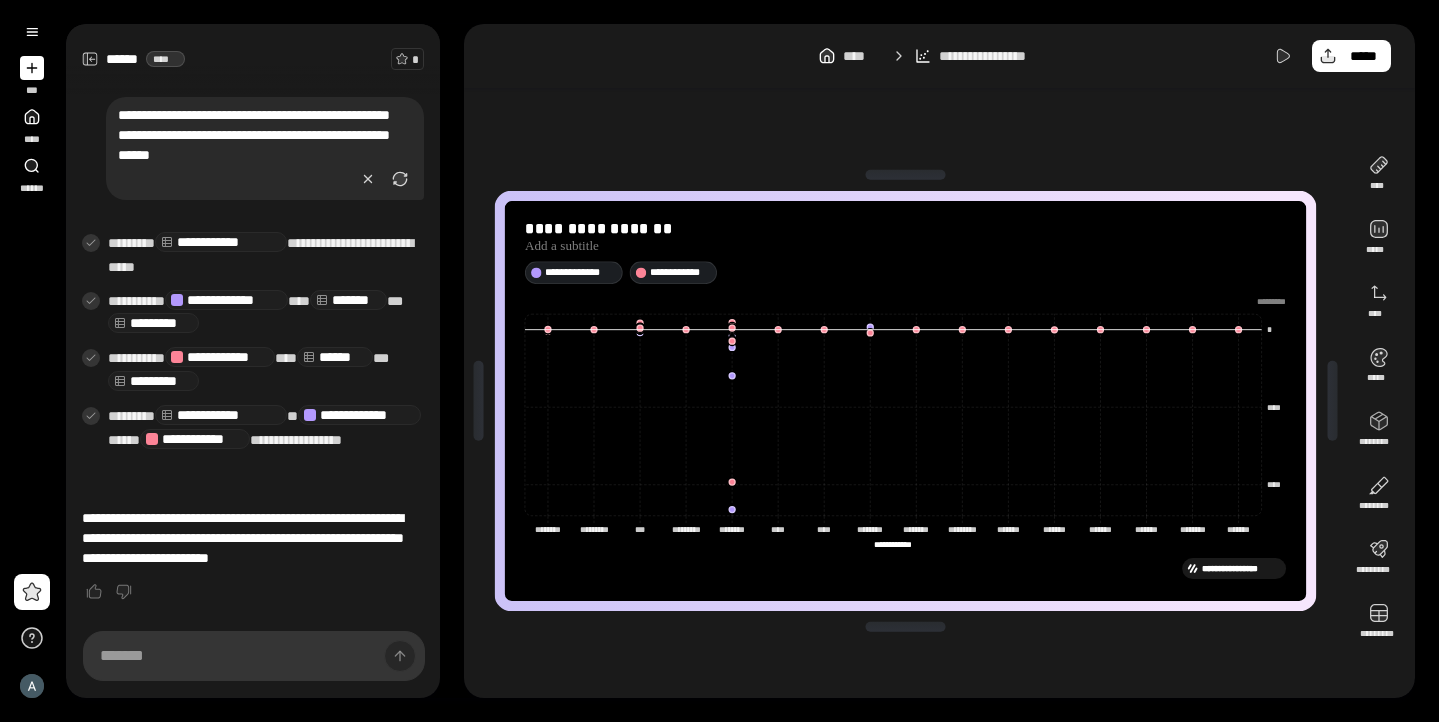 click 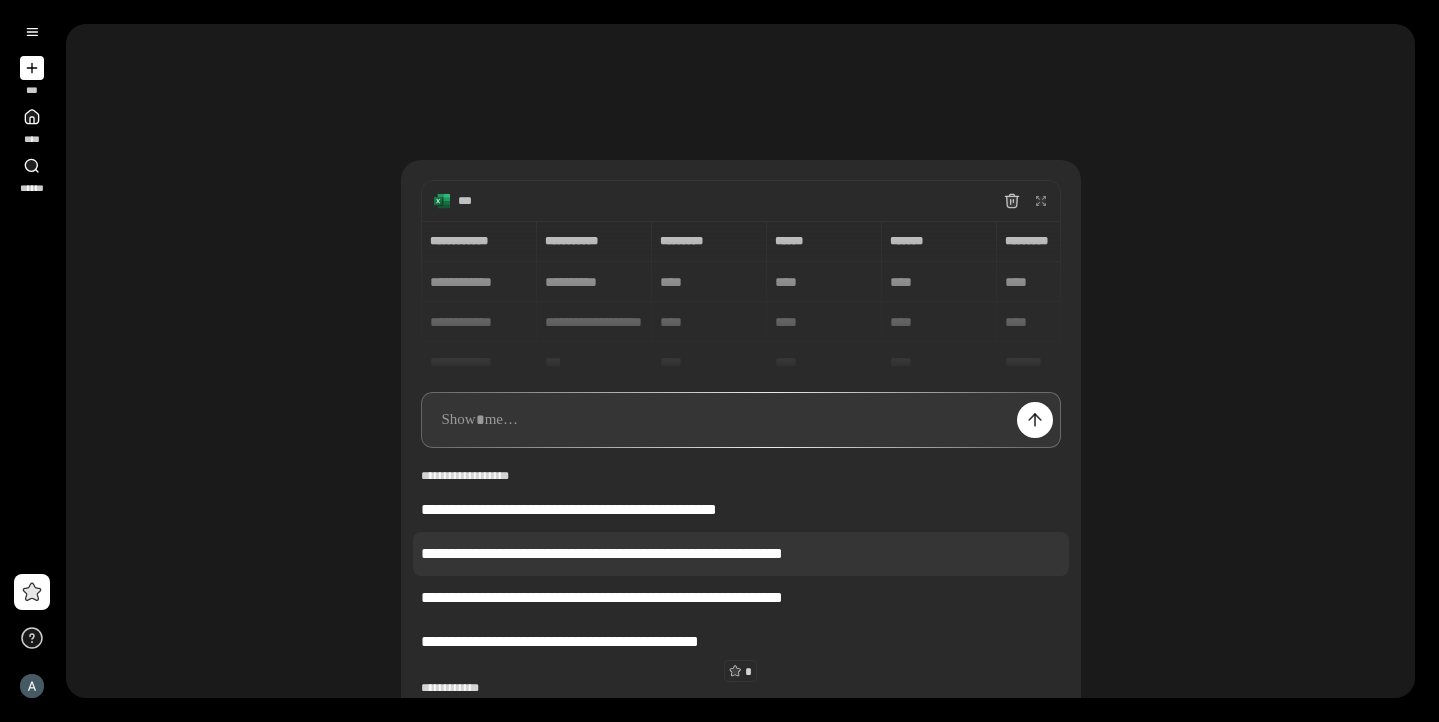 click on "**********" at bounding box center (741, 554) 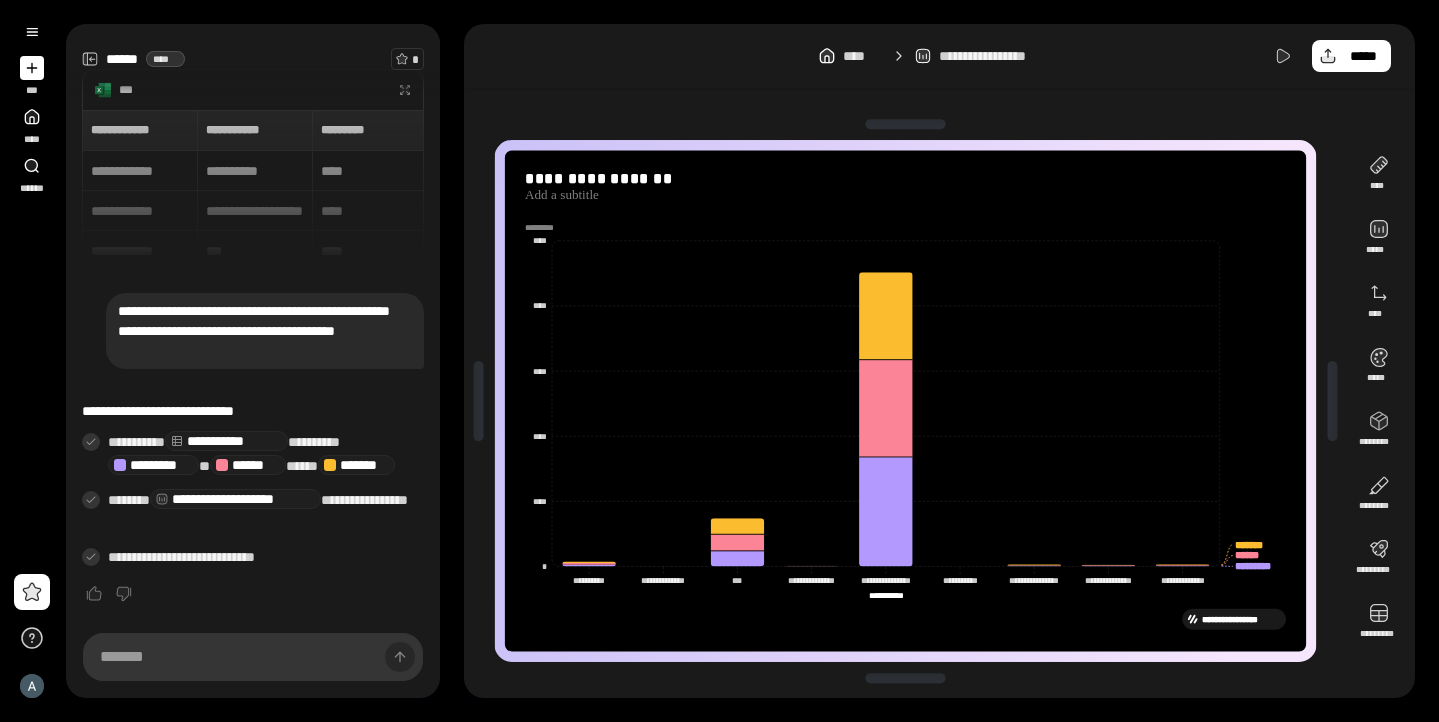 click on "**********" at bounding box center (265, 331) 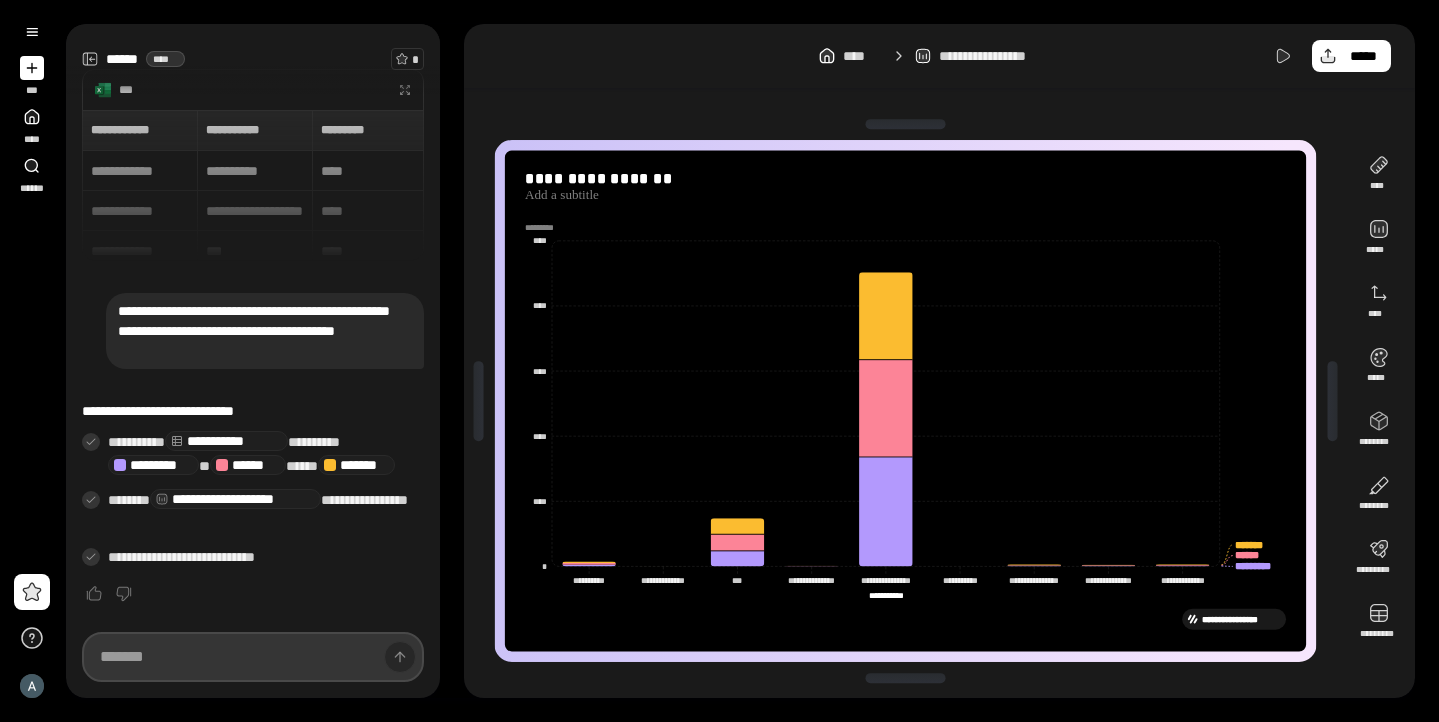 click at bounding box center [253, 657] 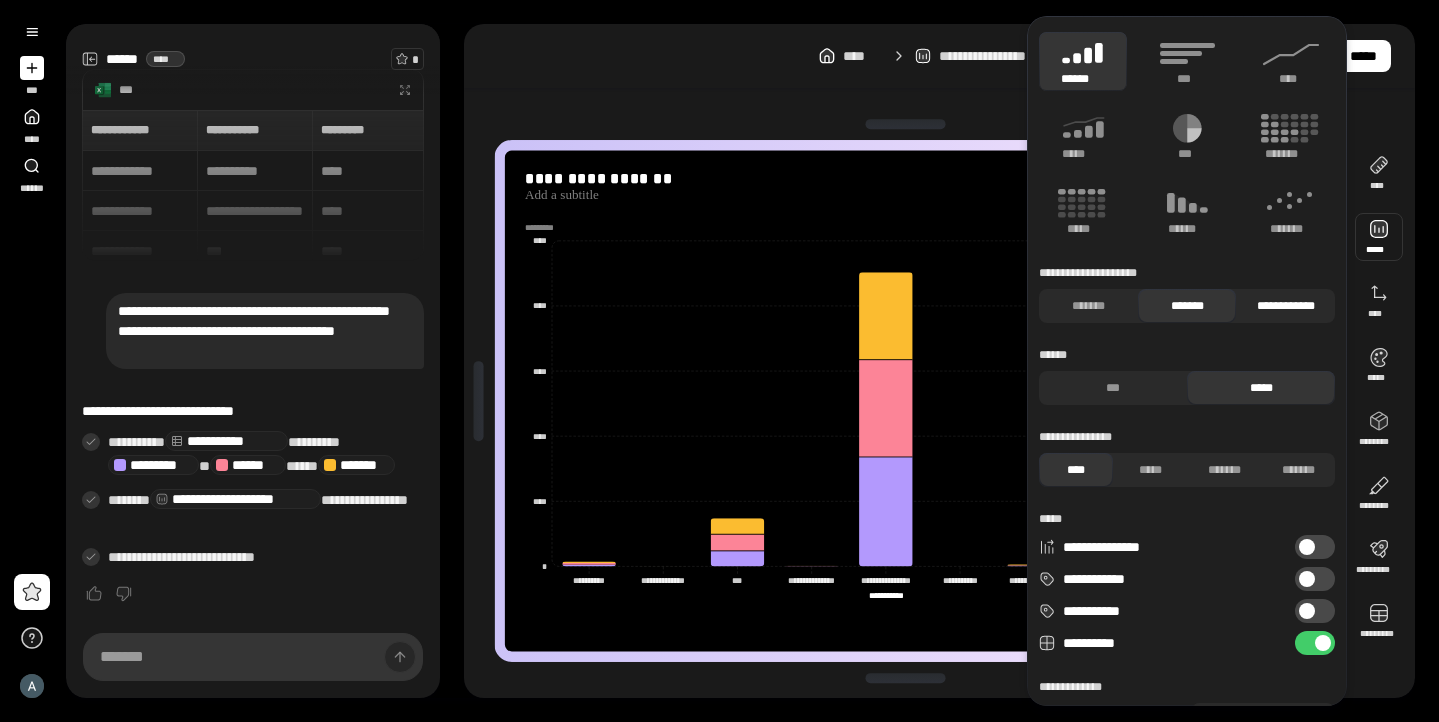 click on "**********" at bounding box center [1285, 306] 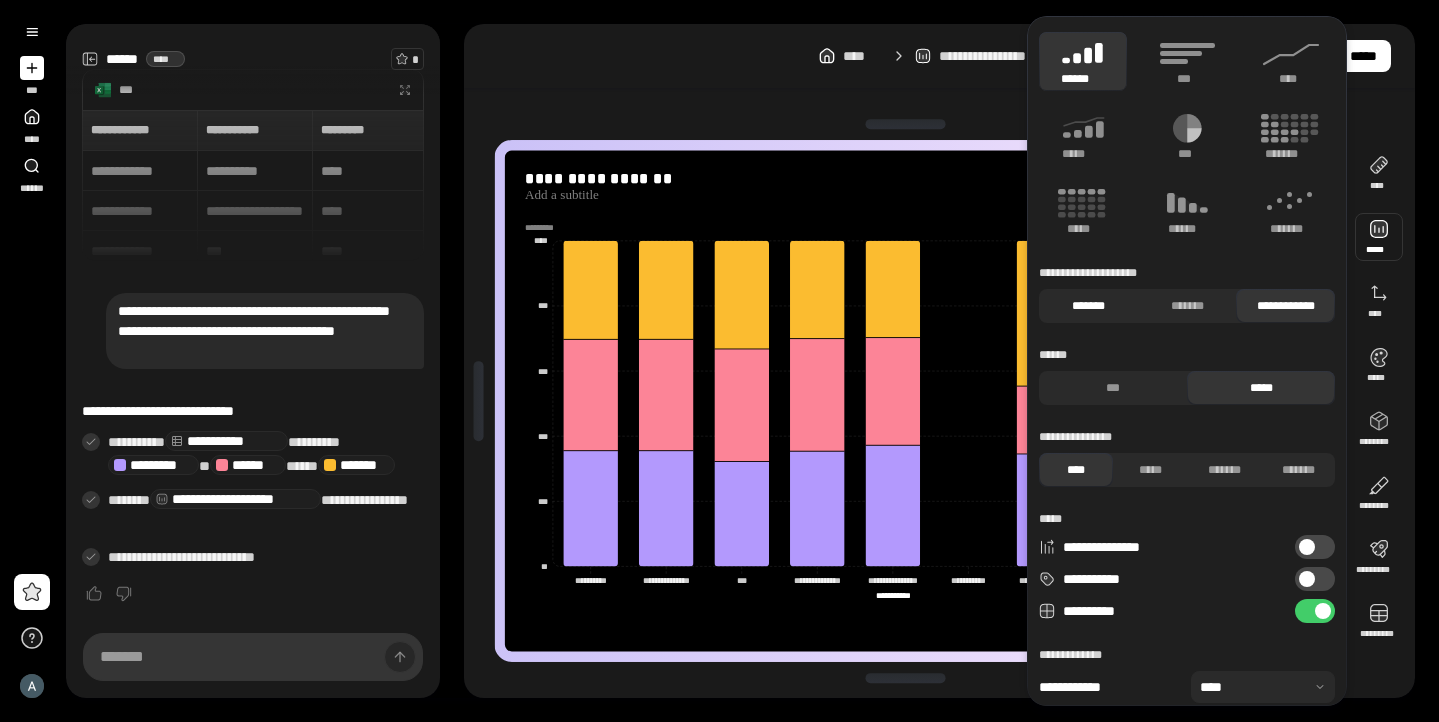 click on "*******" at bounding box center [1088, 306] 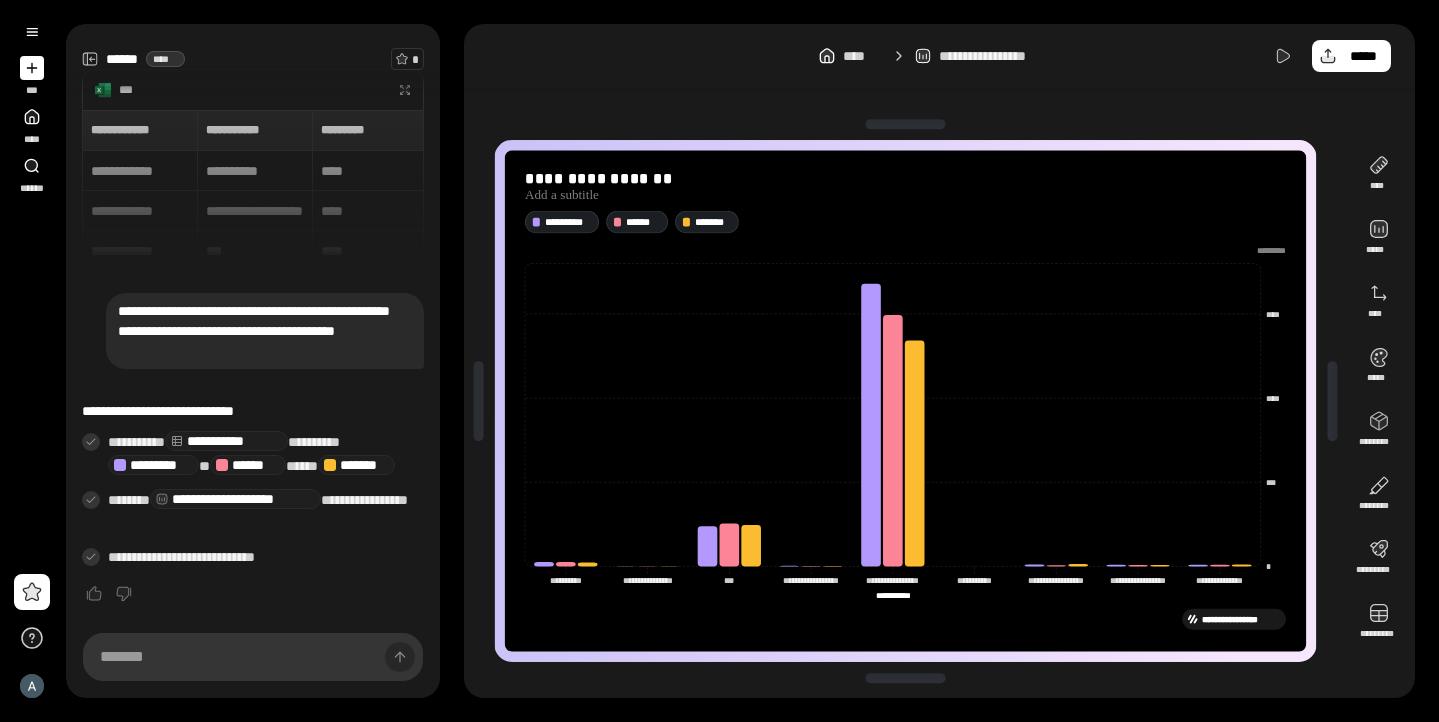 click on "[FIRST] [LAST] [MIDDLE] [SUFFIX] [NUMBER] [STREET] [APARTMENT] [CITY], [STATE] [POSTAL_CODE], [COUNTRY] [PHONE] [EMAIL] [SSN] [DLN] [PASSPORT] [CC] [DOB] [AGE] [TIME]" at bounding box center [905, 401] 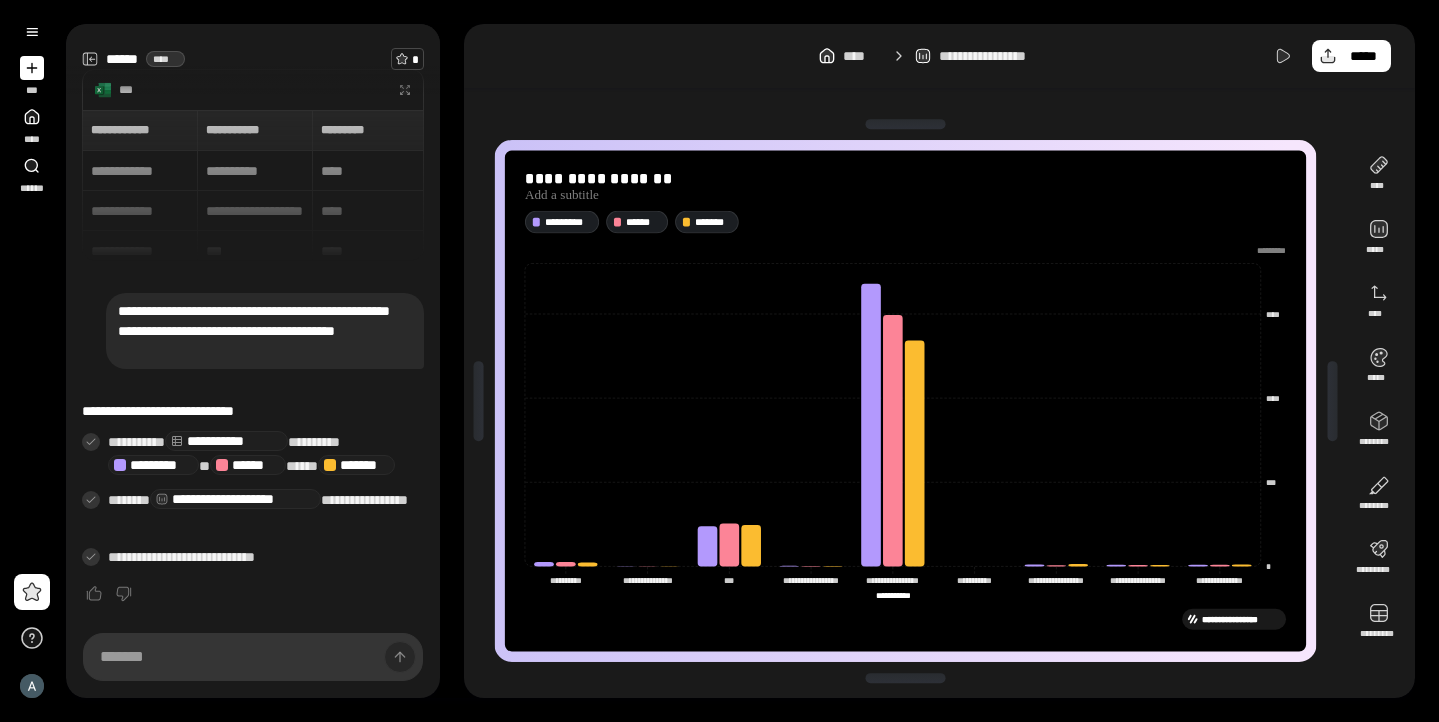 click on "*" at bounding box center (407, 59) 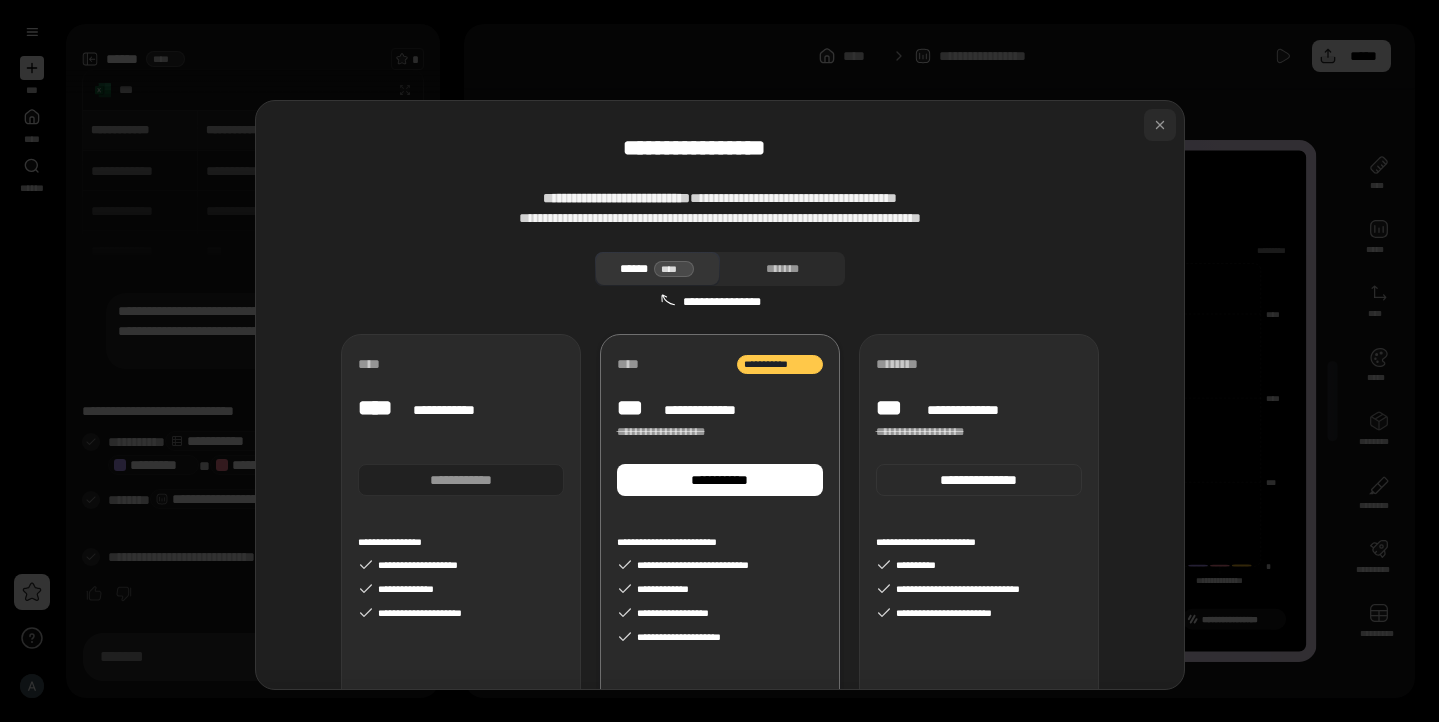 click at bounding box center [1160, 125] 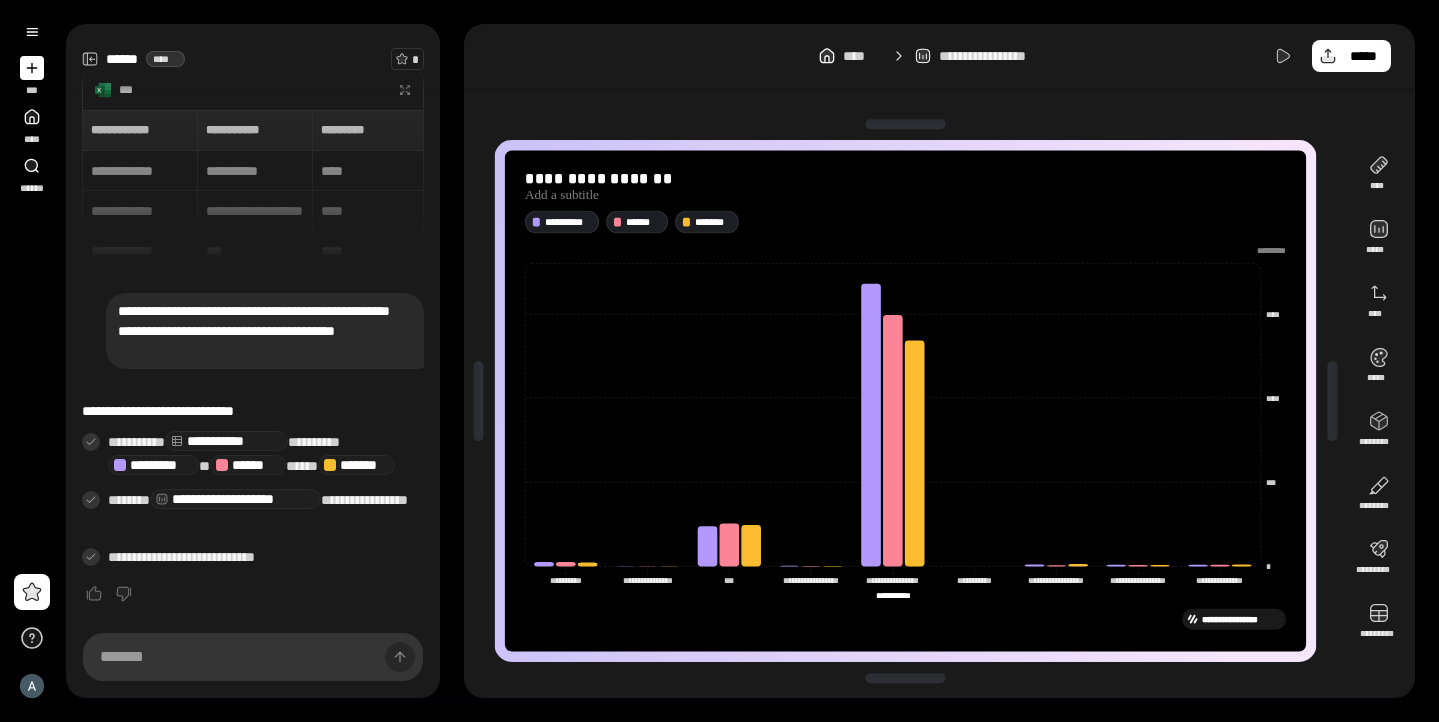 click on "***" at bounding box center (236, 90) 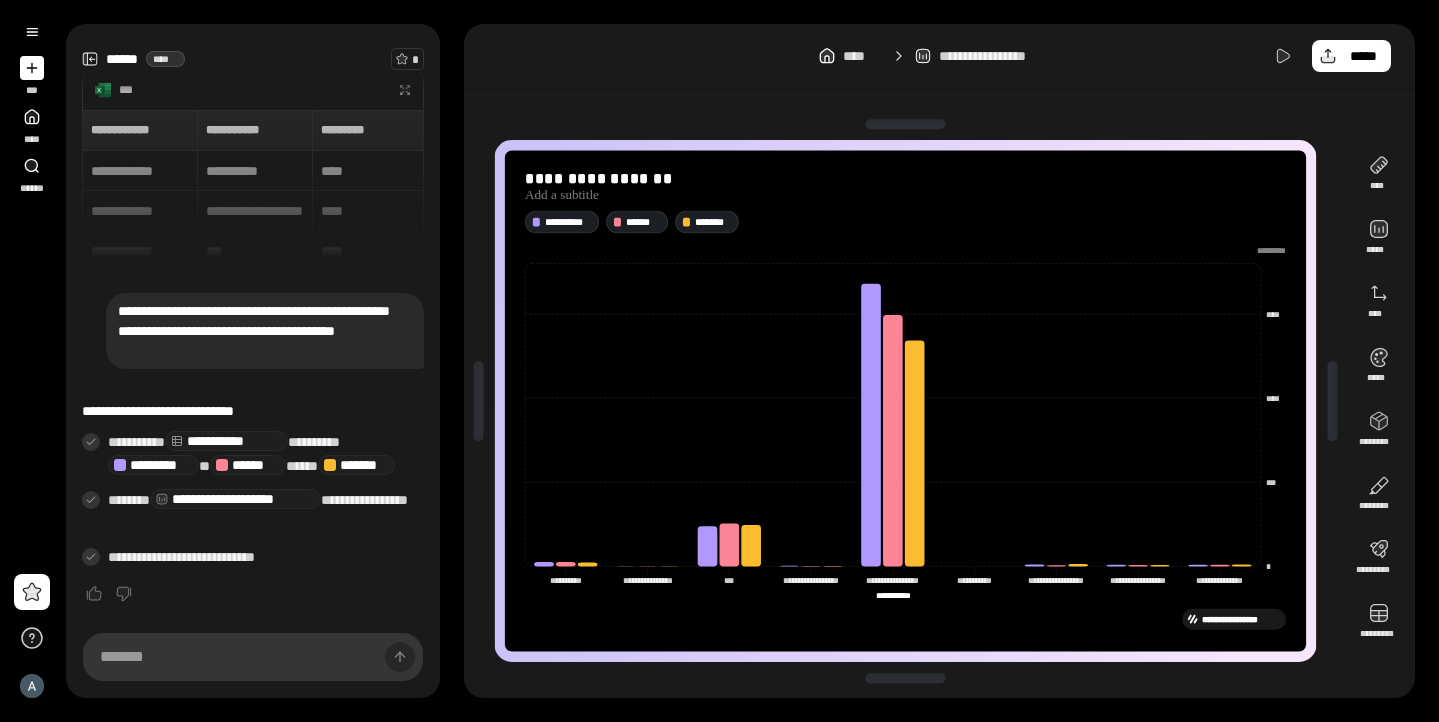 click 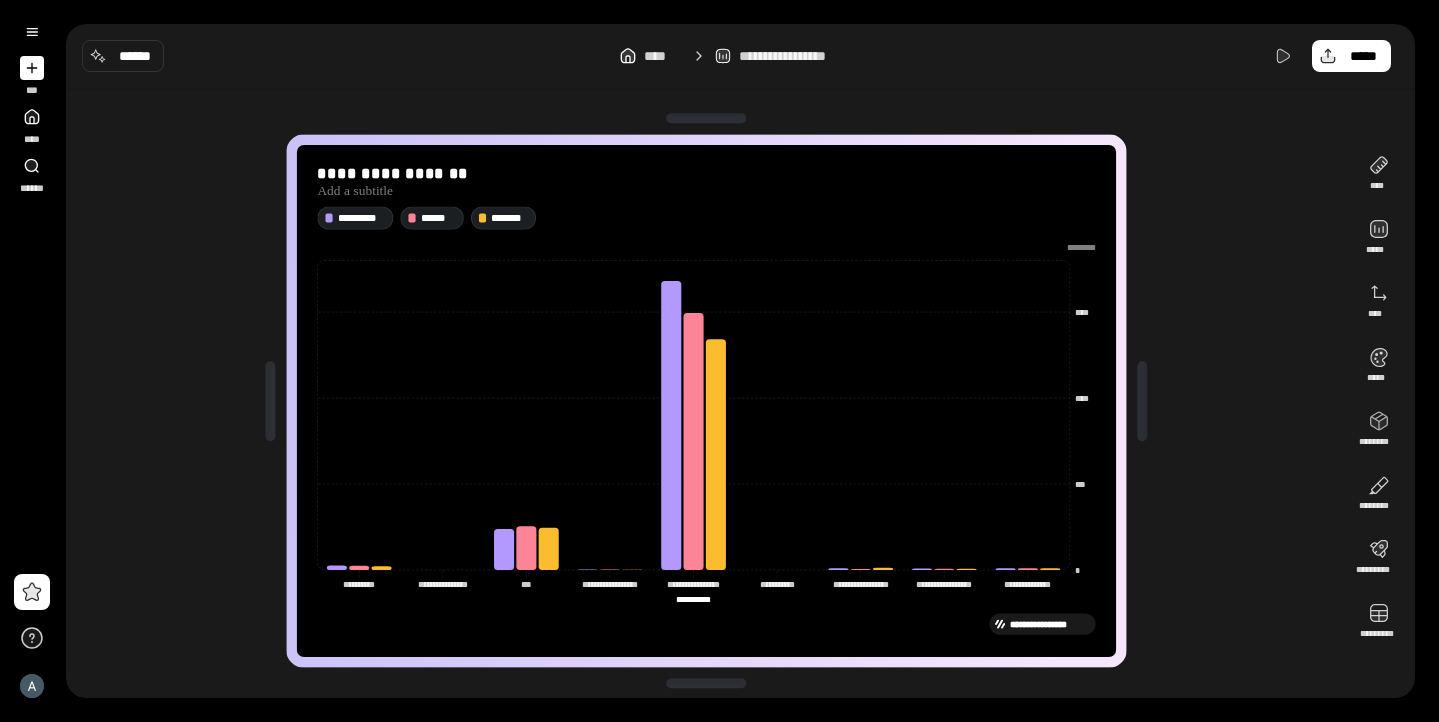 click 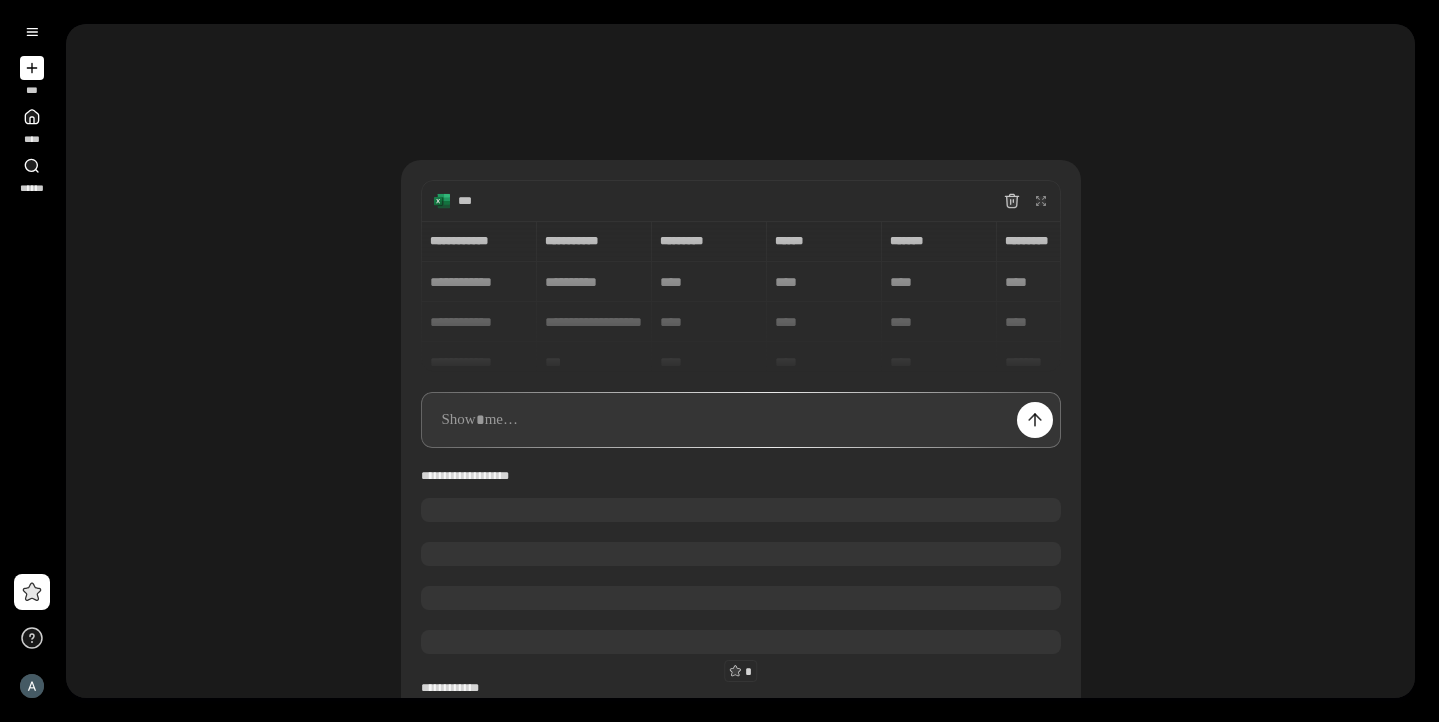 type 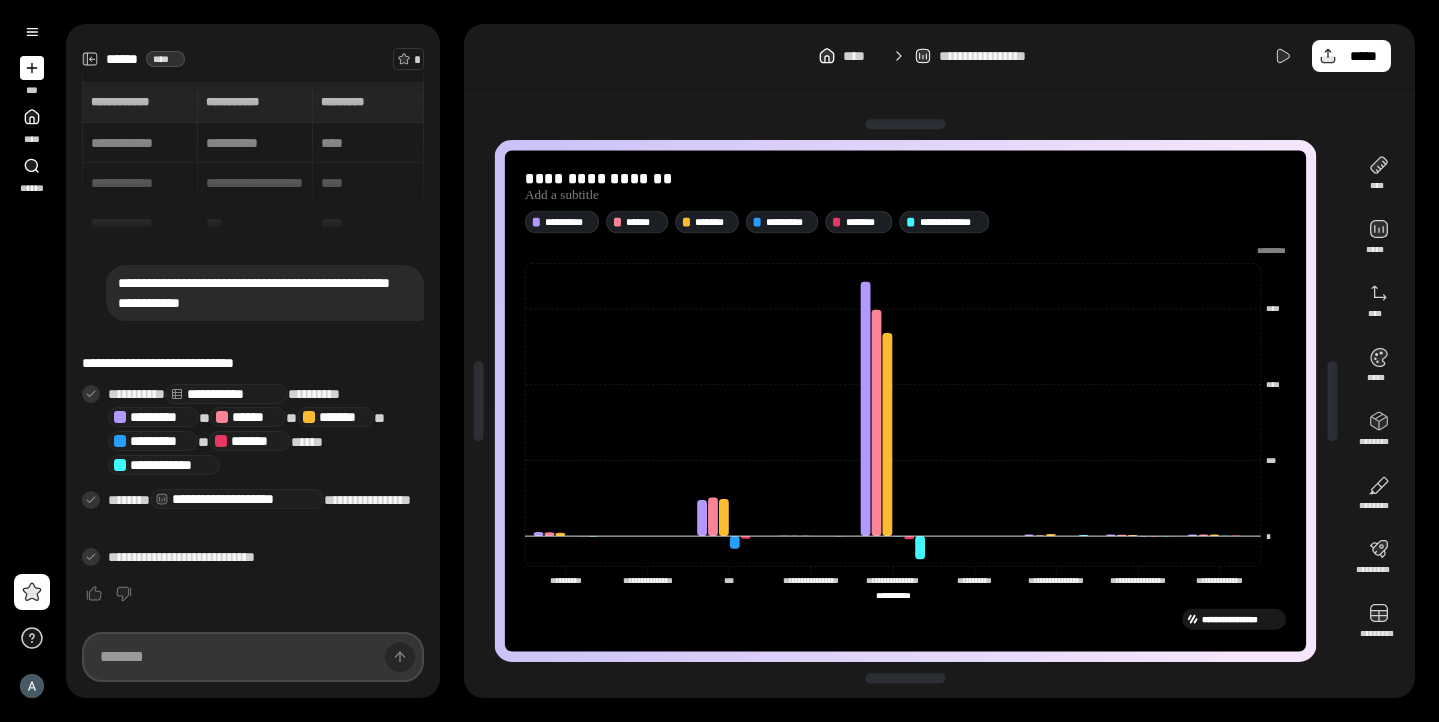 click at bounding box center [253, 657] 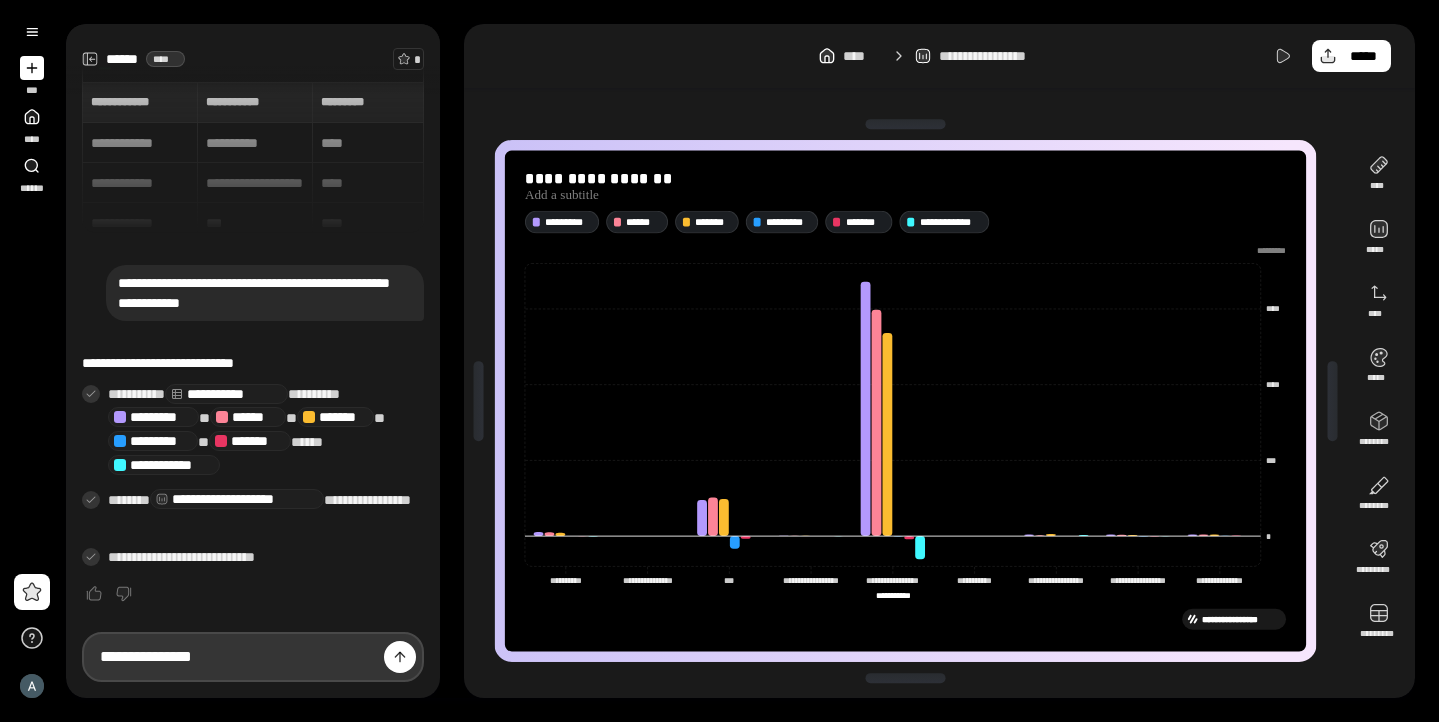 type on "**********" 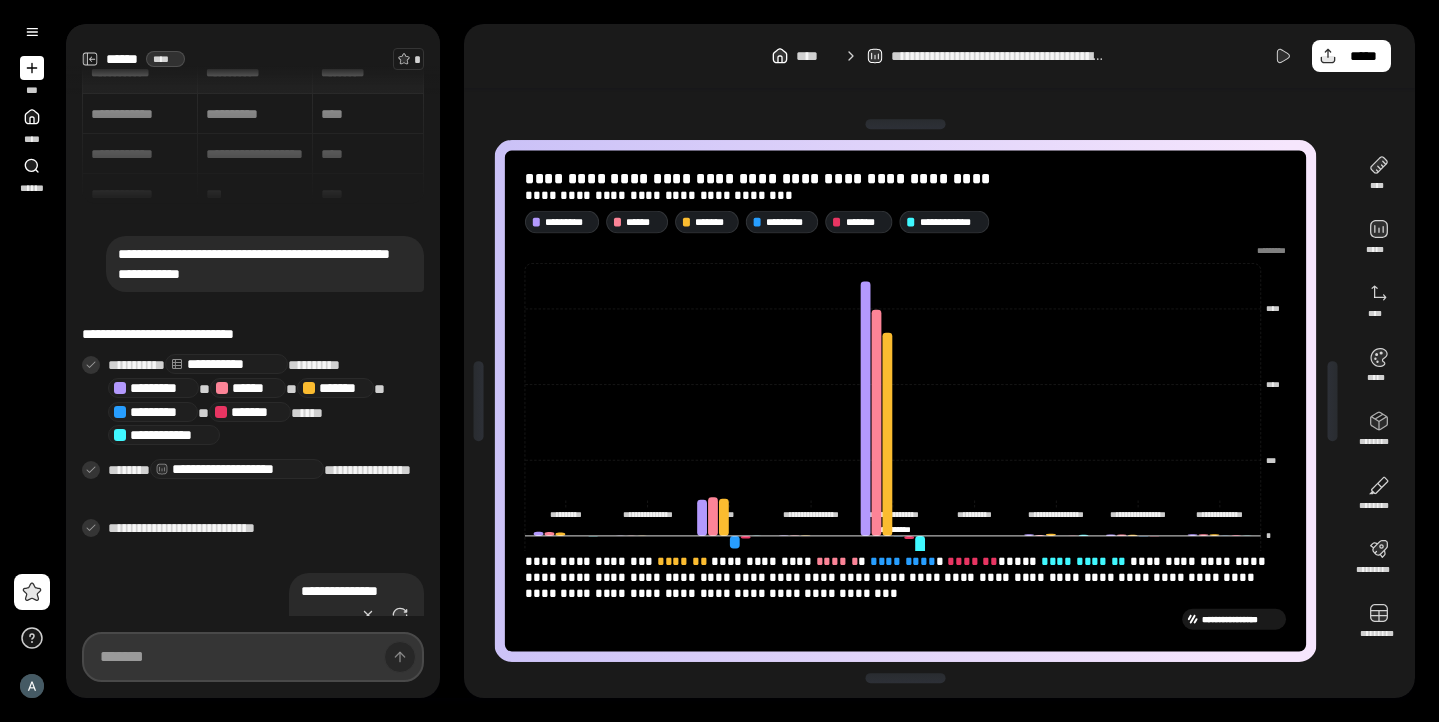 scroll, scrollTop: 55, scrollLeft: 0, axis: vertical 